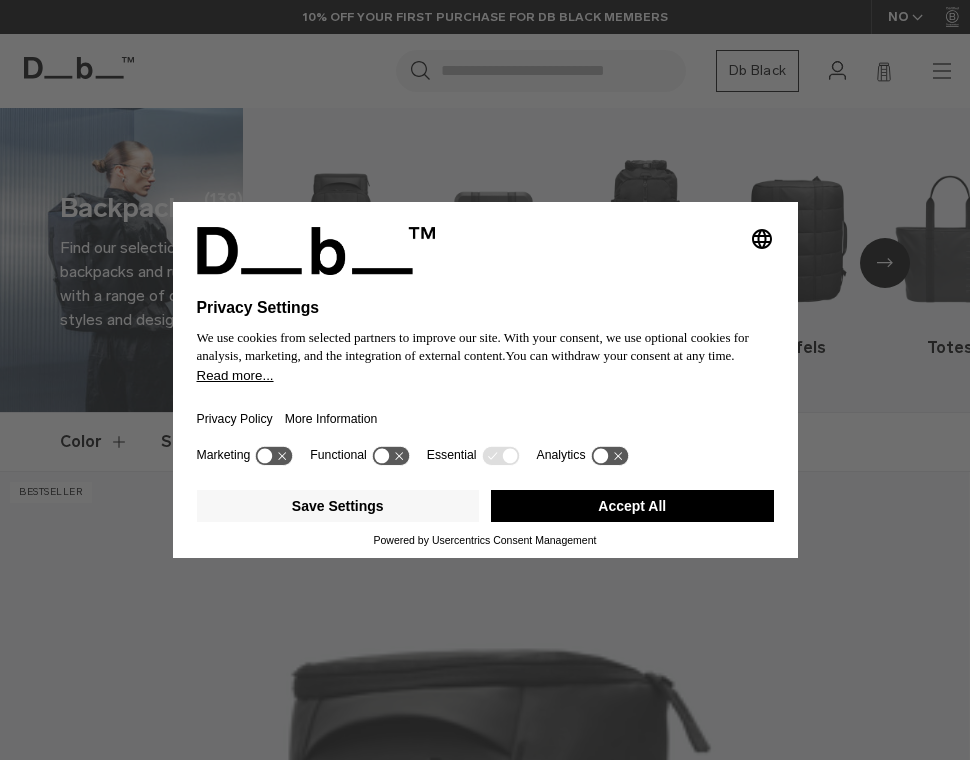 scroll, scrollTop: 0, scrollLeft: 0, axis: both 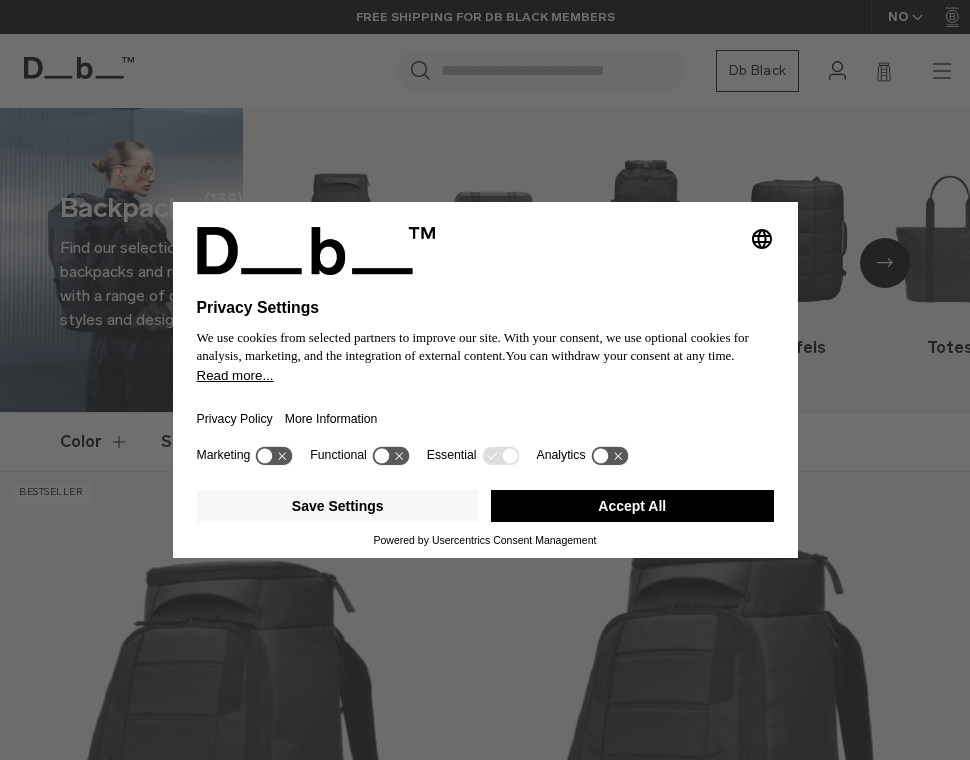 click on "Accept All" at bounding box center (632, 506) 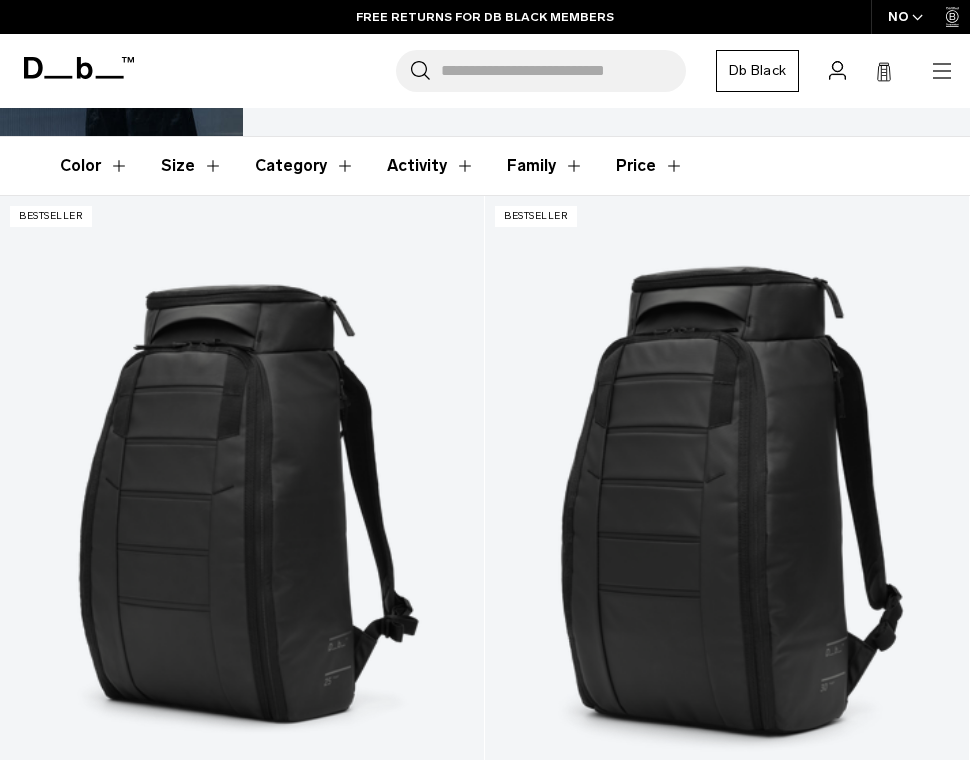 scroll, scrollTop: 2, scrollLeft: 0, axis: vertical 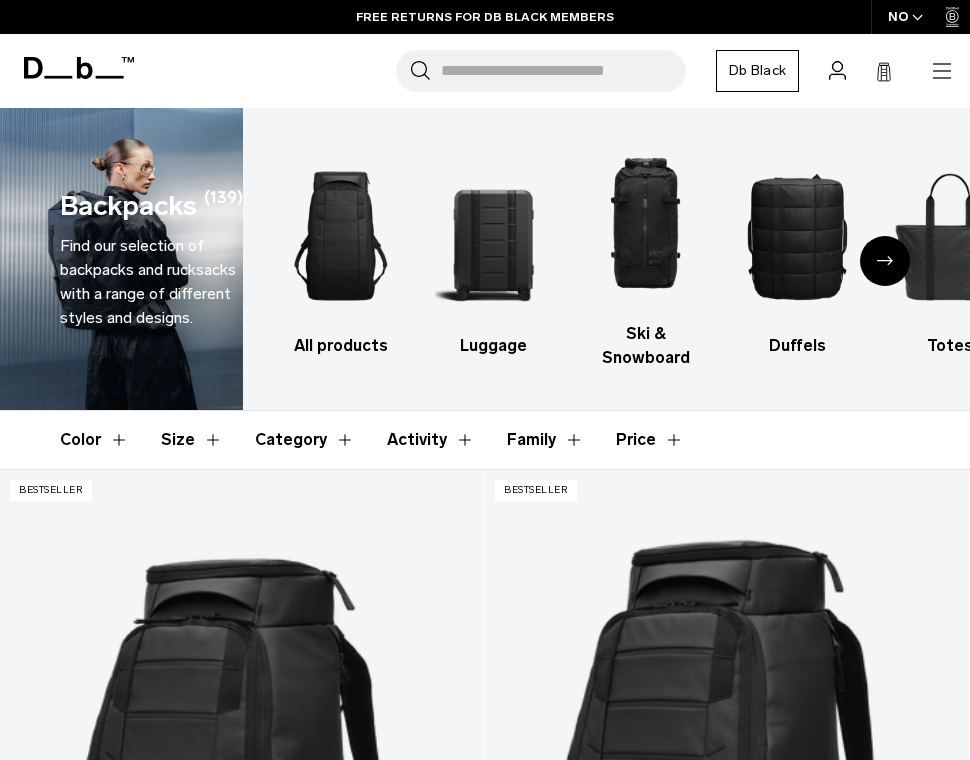 click on "Family" at bounding box center [545, 440] 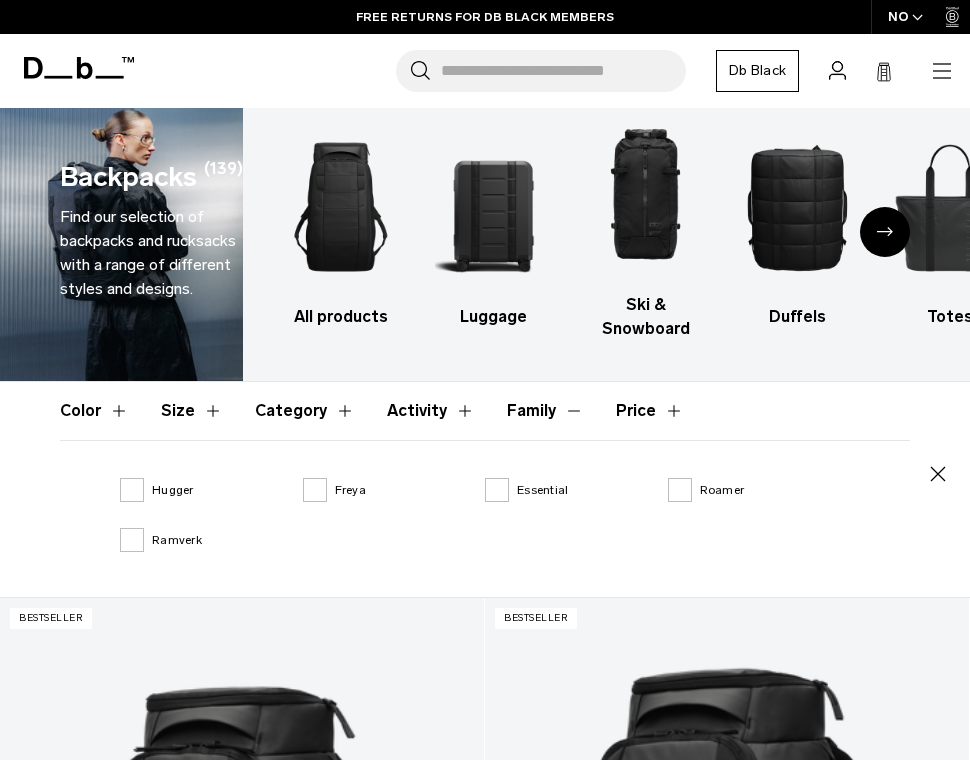 scroll, scrollTop: 45, scrollLeft: 0, axis: vertical 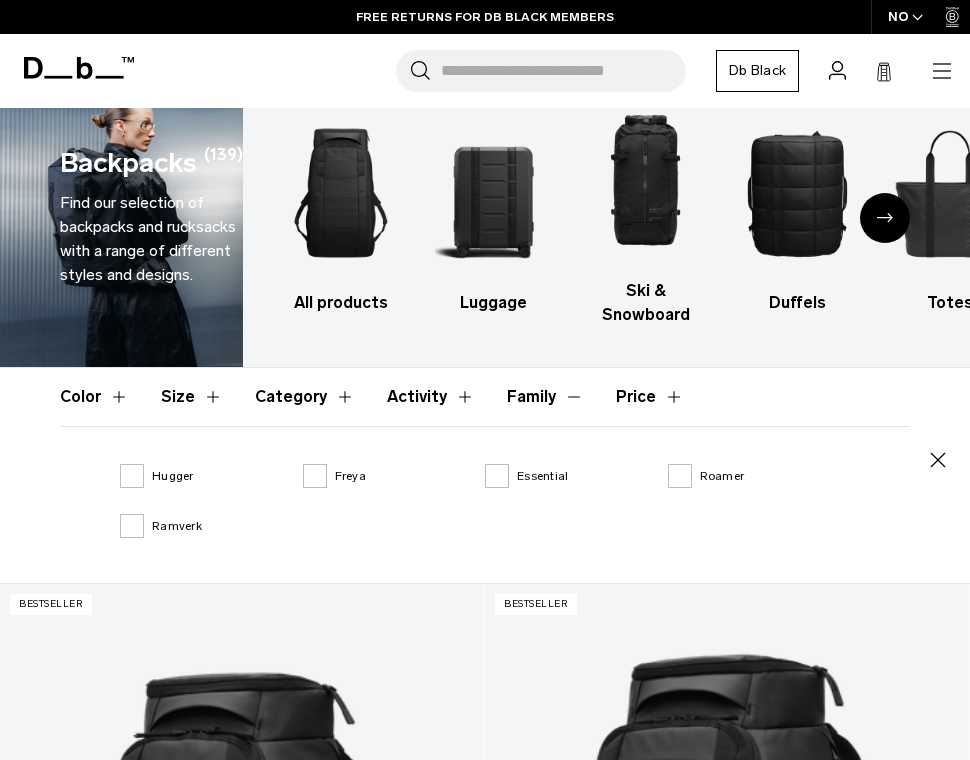 click on "Family" at bounding box center (545, 397) 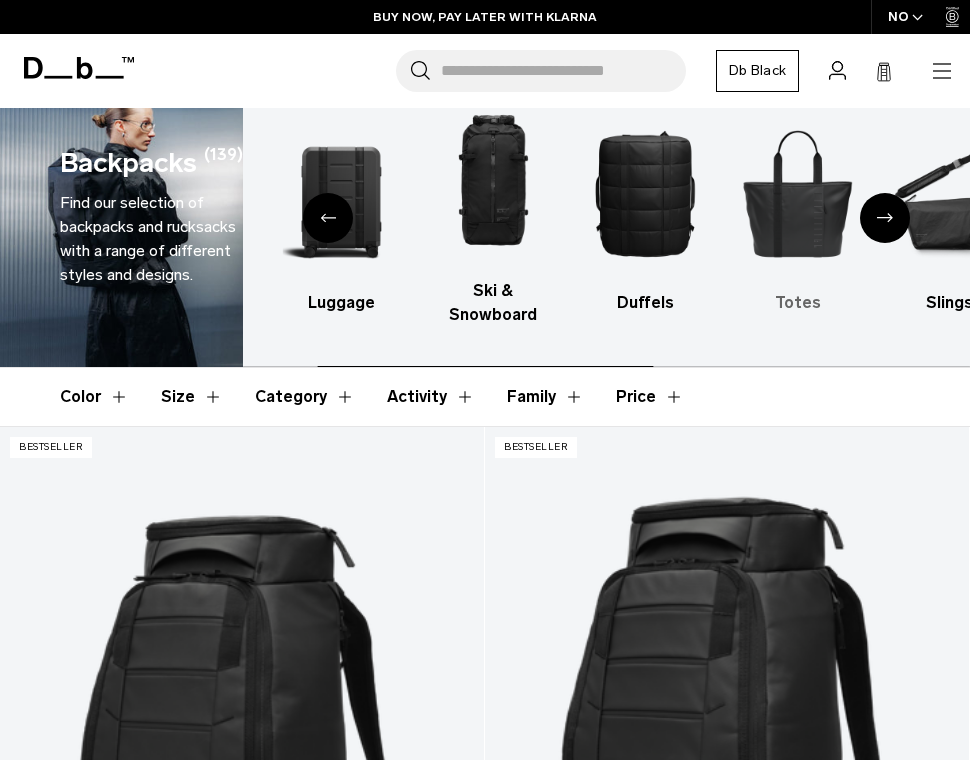 click at bounding box center [797, 193] 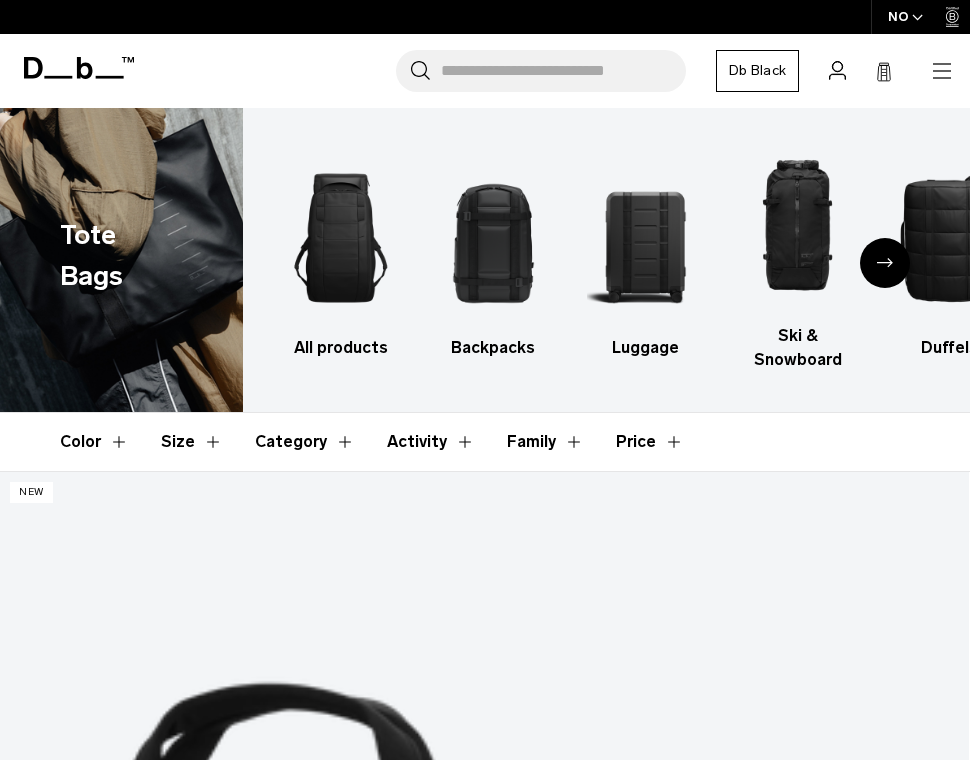 scroll, scrollTop: 665, scrollLeft: 0, axis: vertical 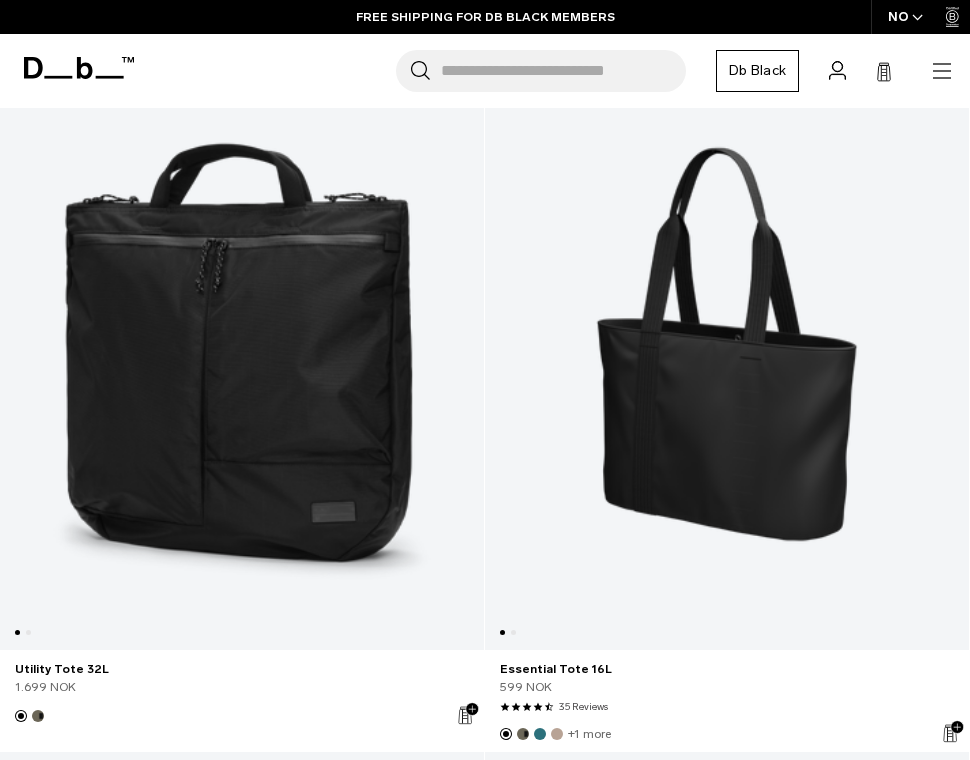 click at bounding box center (242, 344) 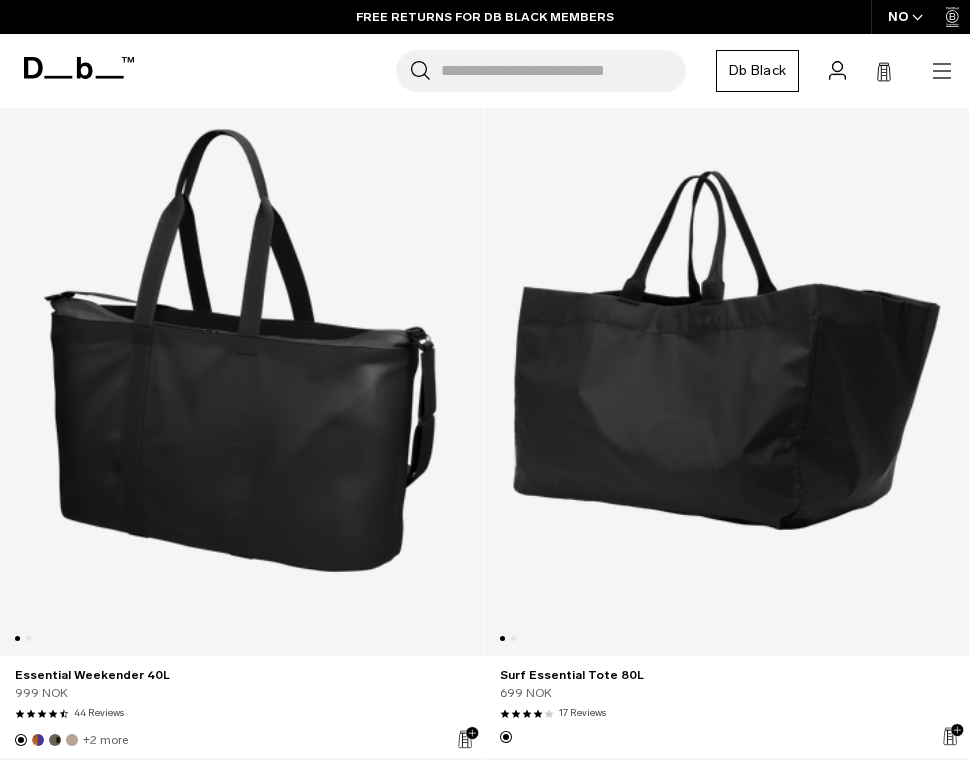 scroll, scrollTop: 1140, scrollLeft: 0, axis: vertical 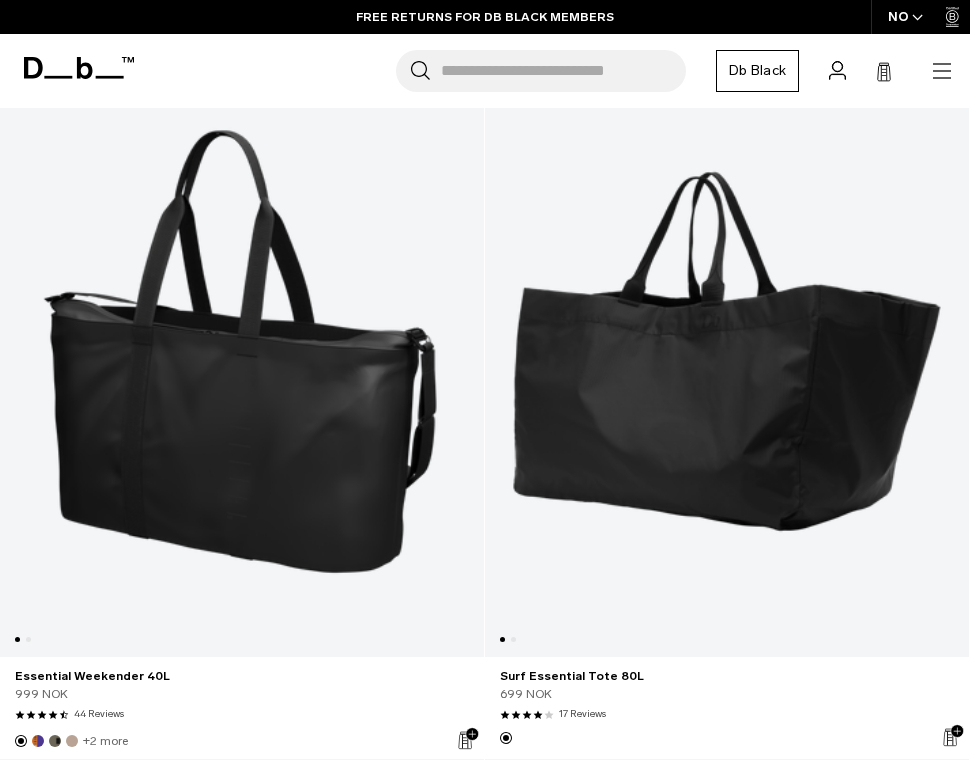 click at bounding box center (242, 352) 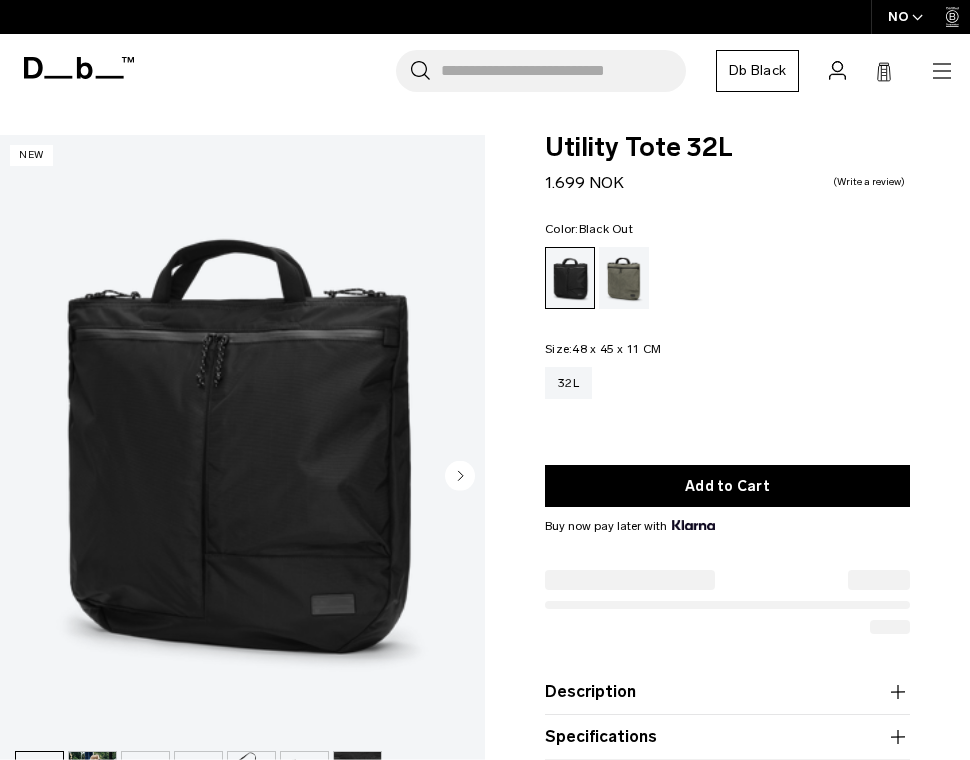click 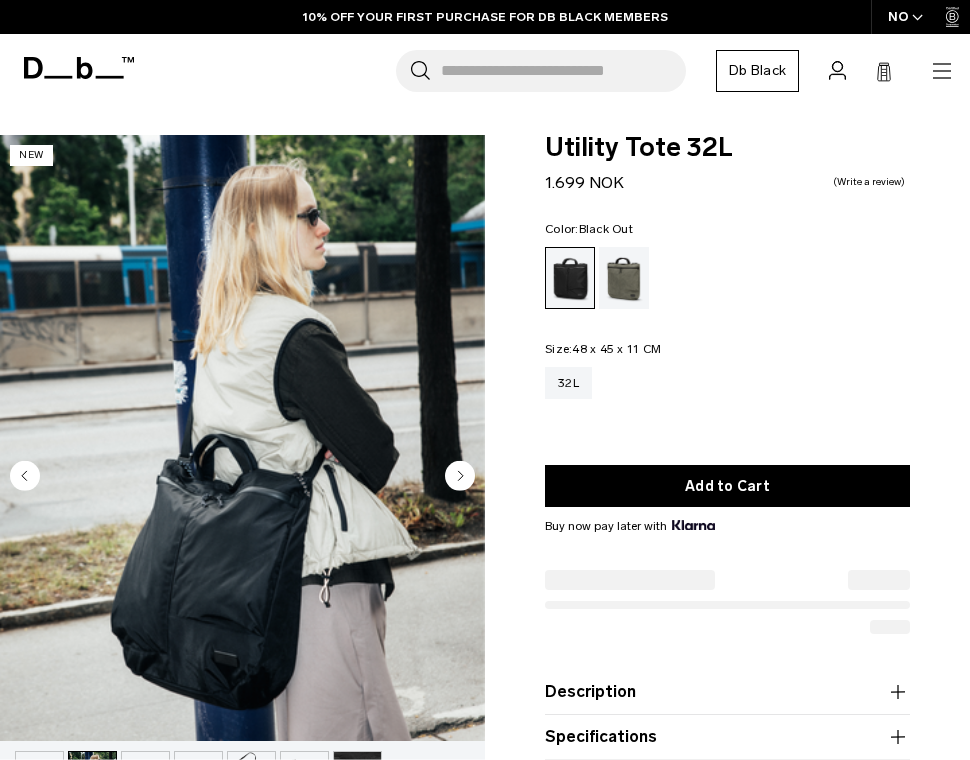scroll, scrollTop: 0, scrollLeft: 0, axis: both 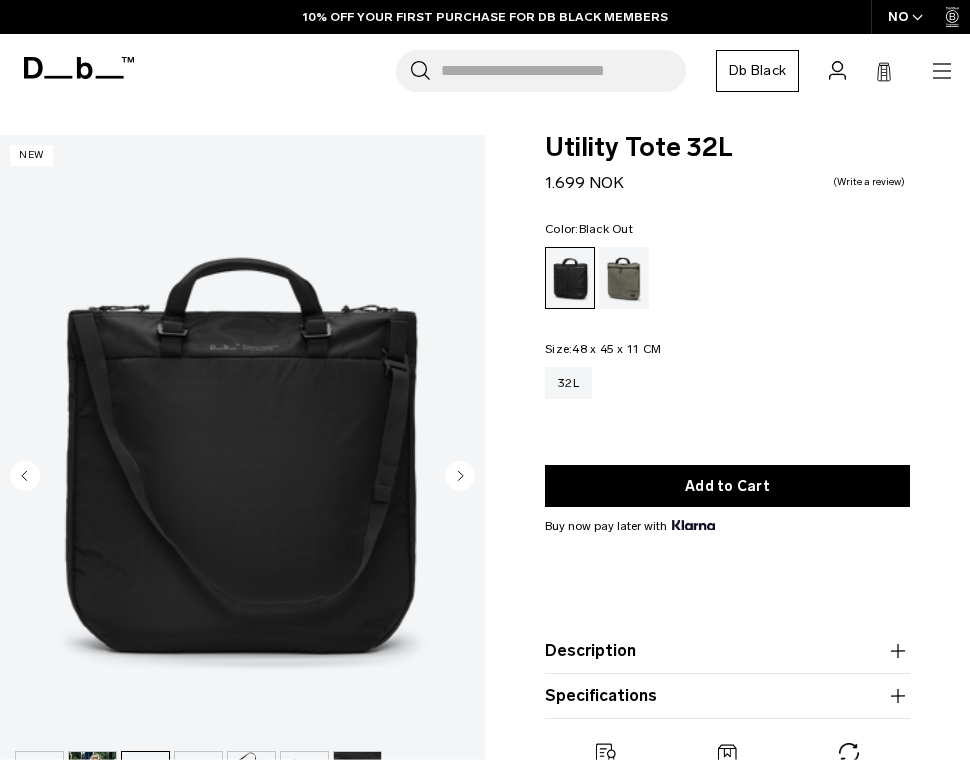 click 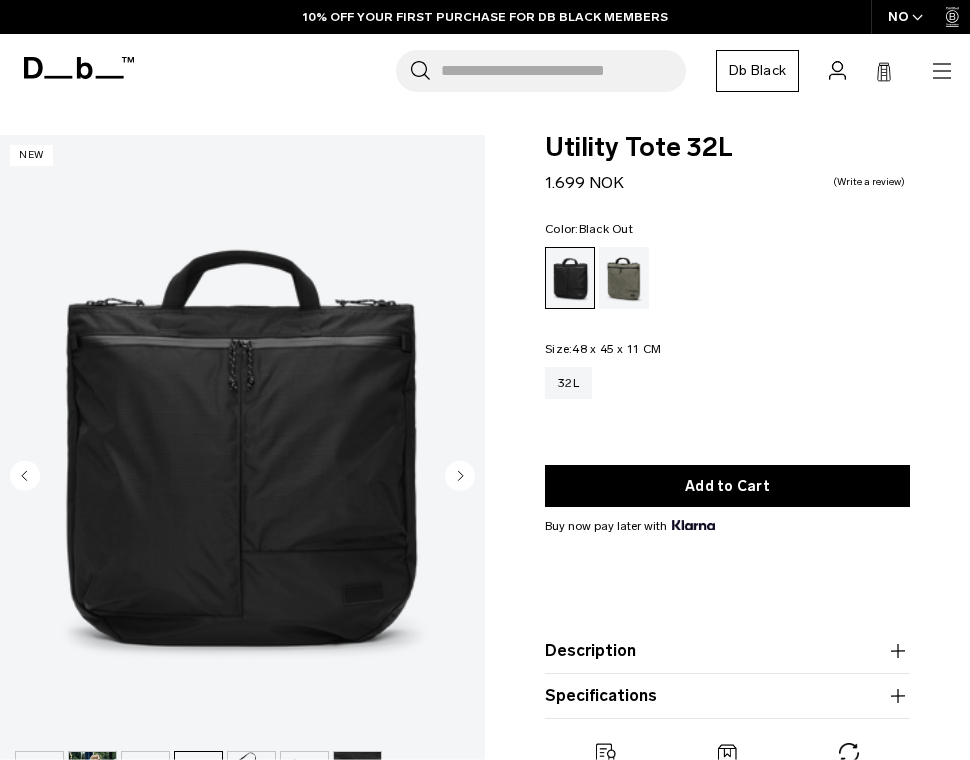 click 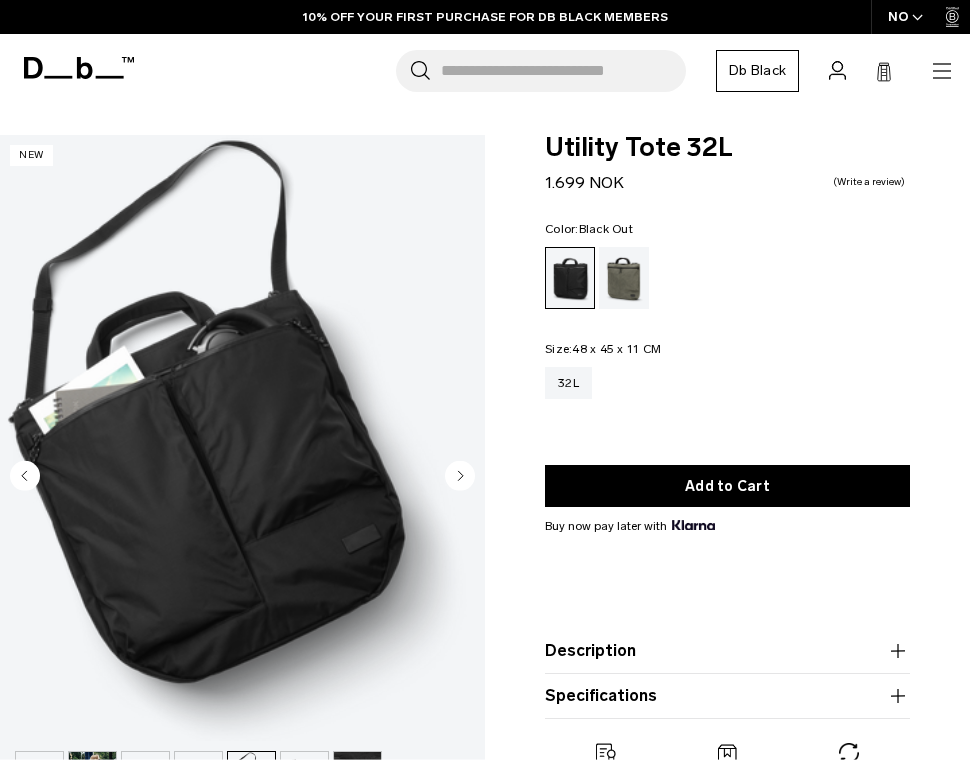 click 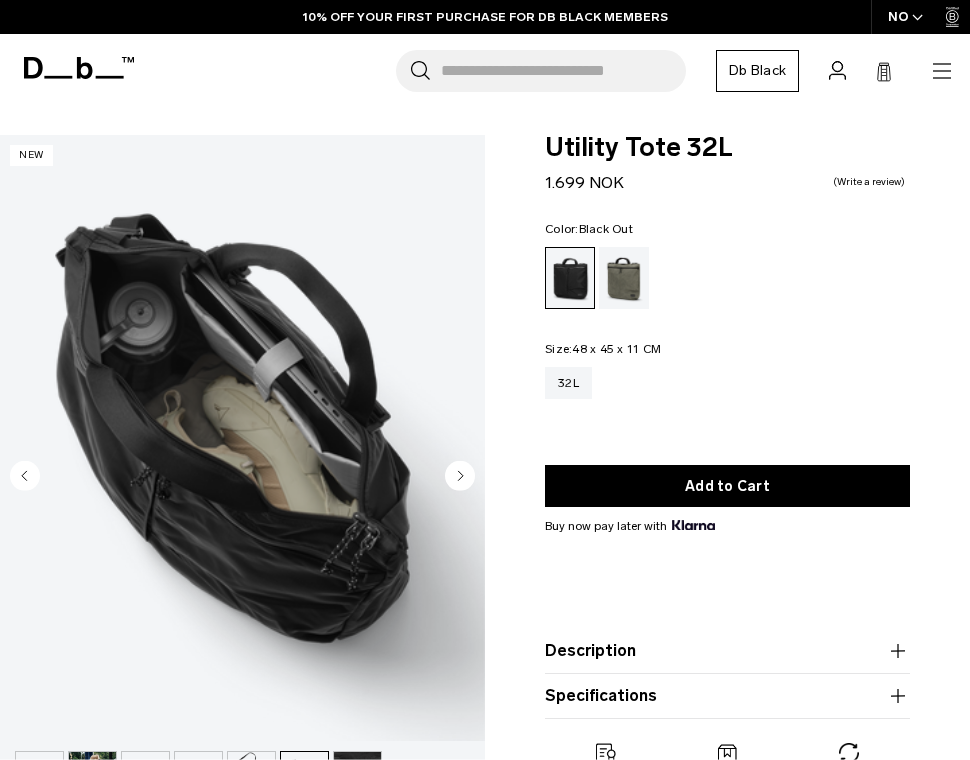 click 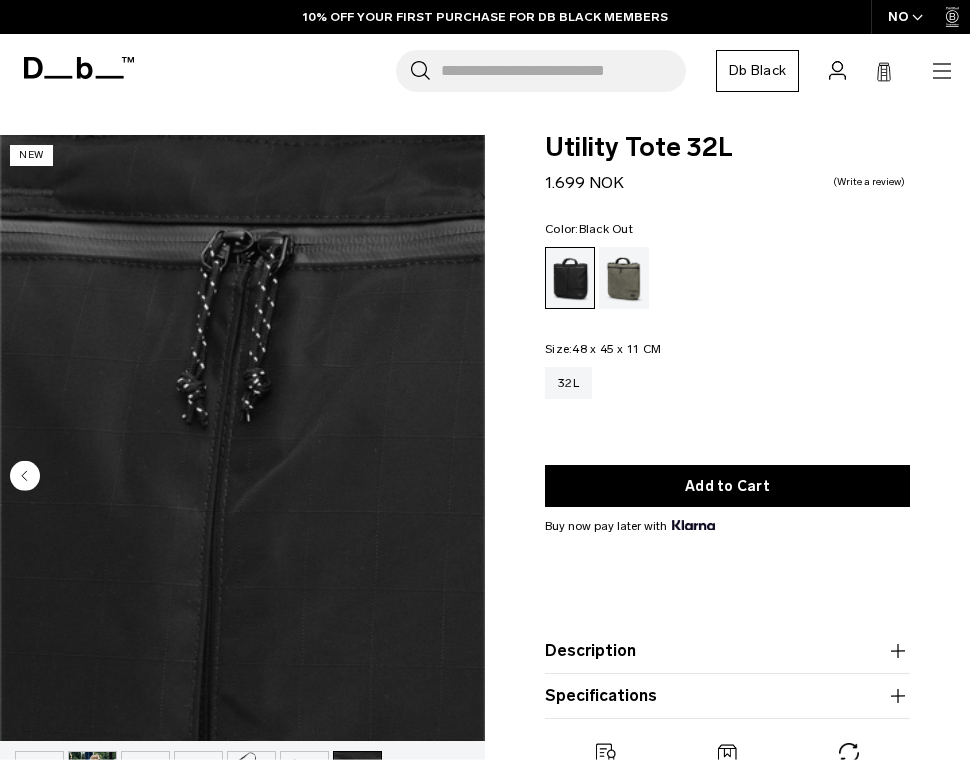 click at bounding box center [242, 438] 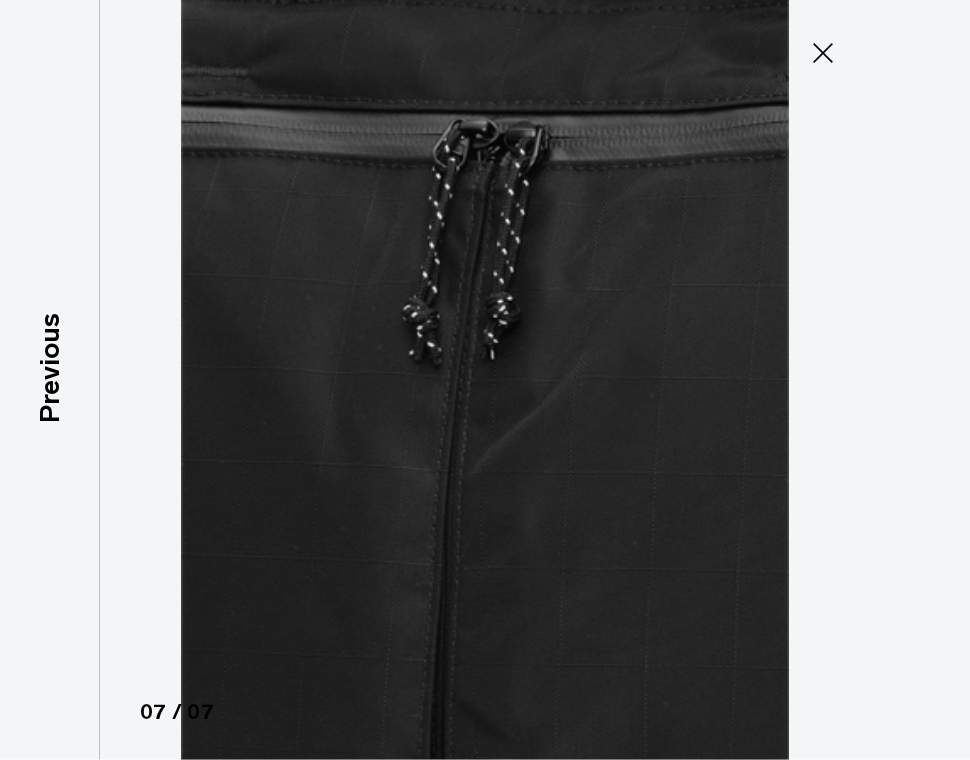 click at bounding box center [485, 380] 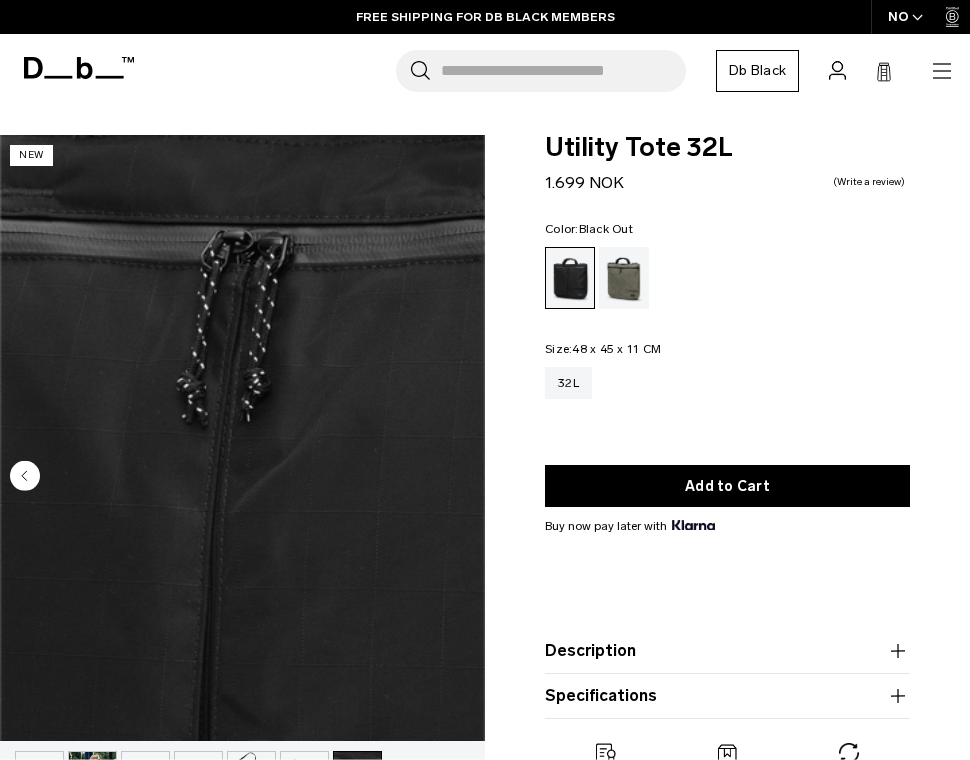 click 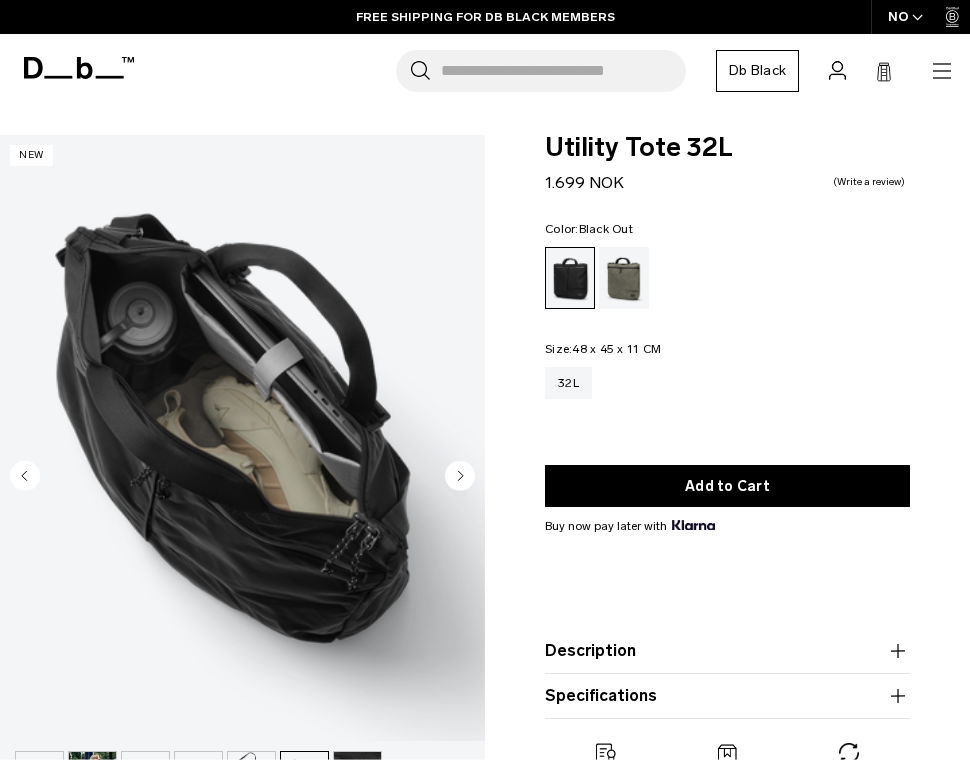 click 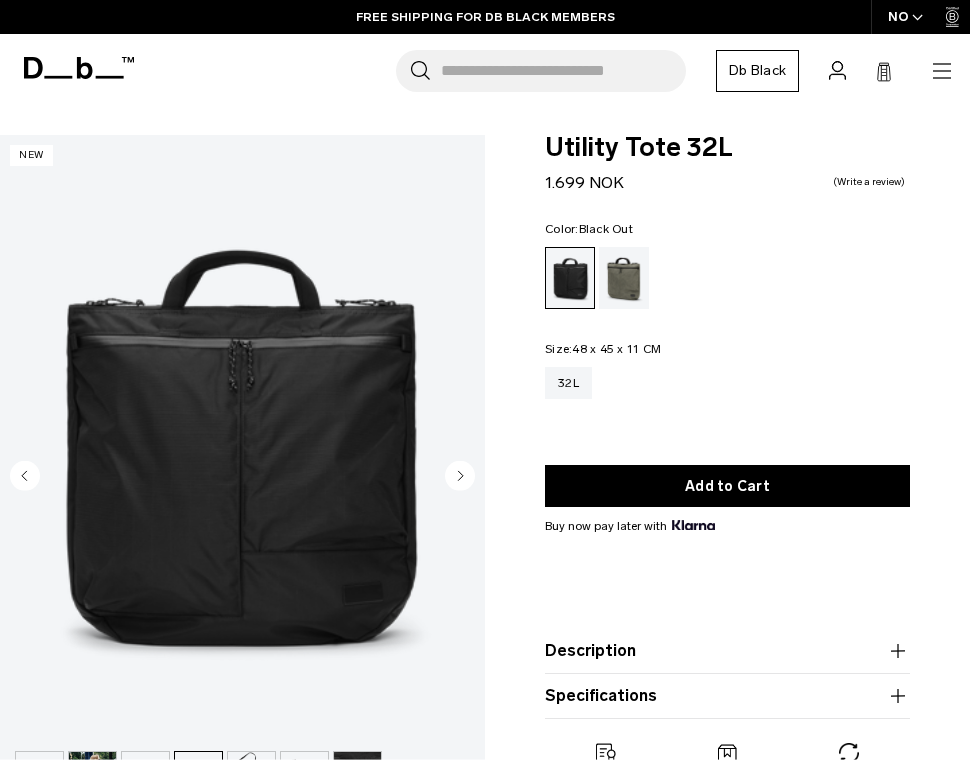 click 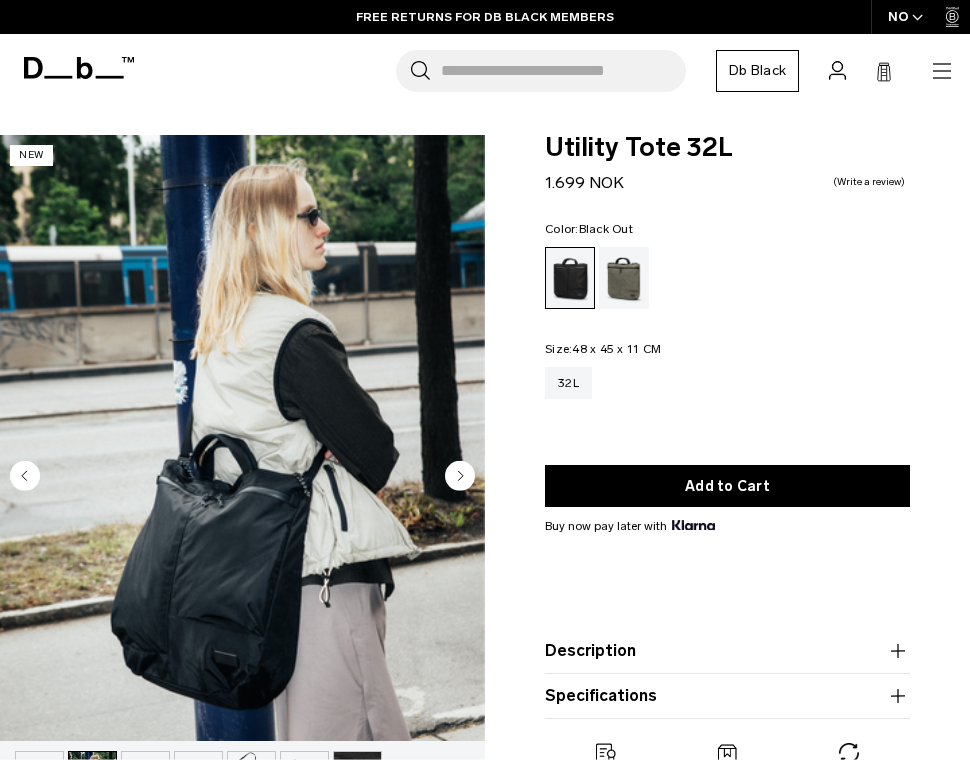 click 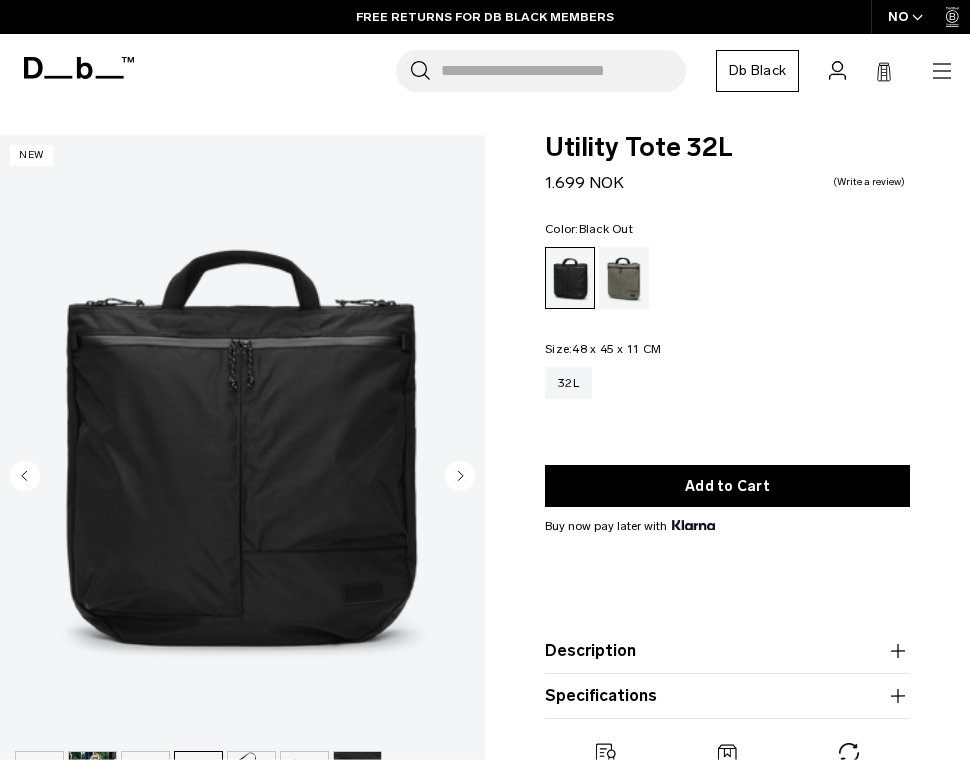 click 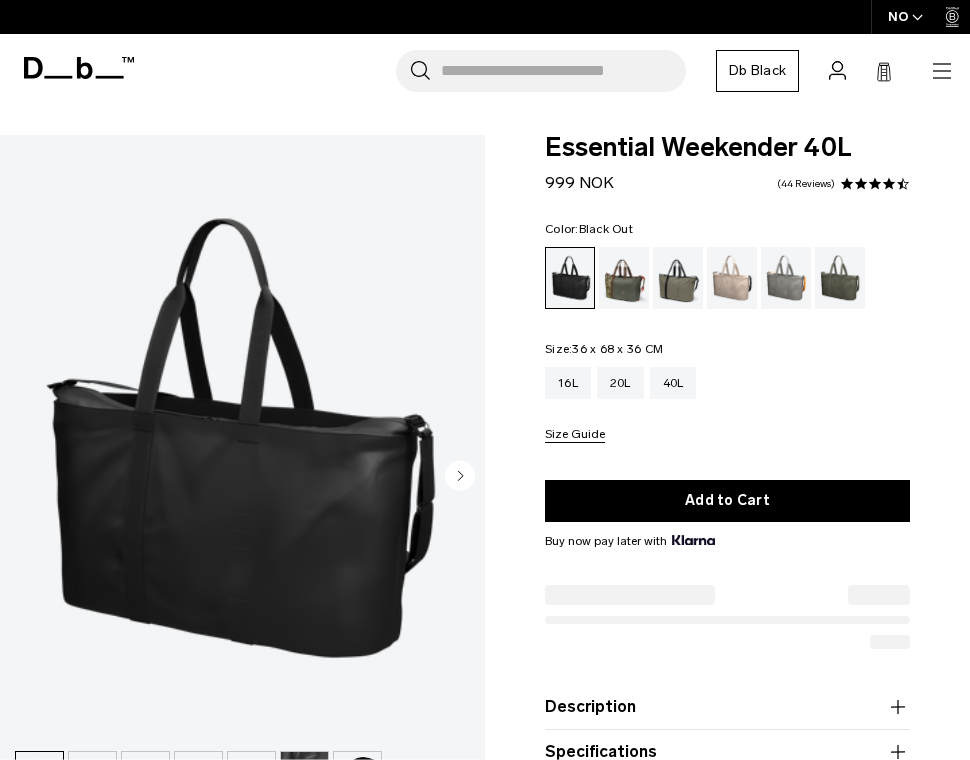 scroll, scrollTop: 0, scrollLeft: 0, axis: both 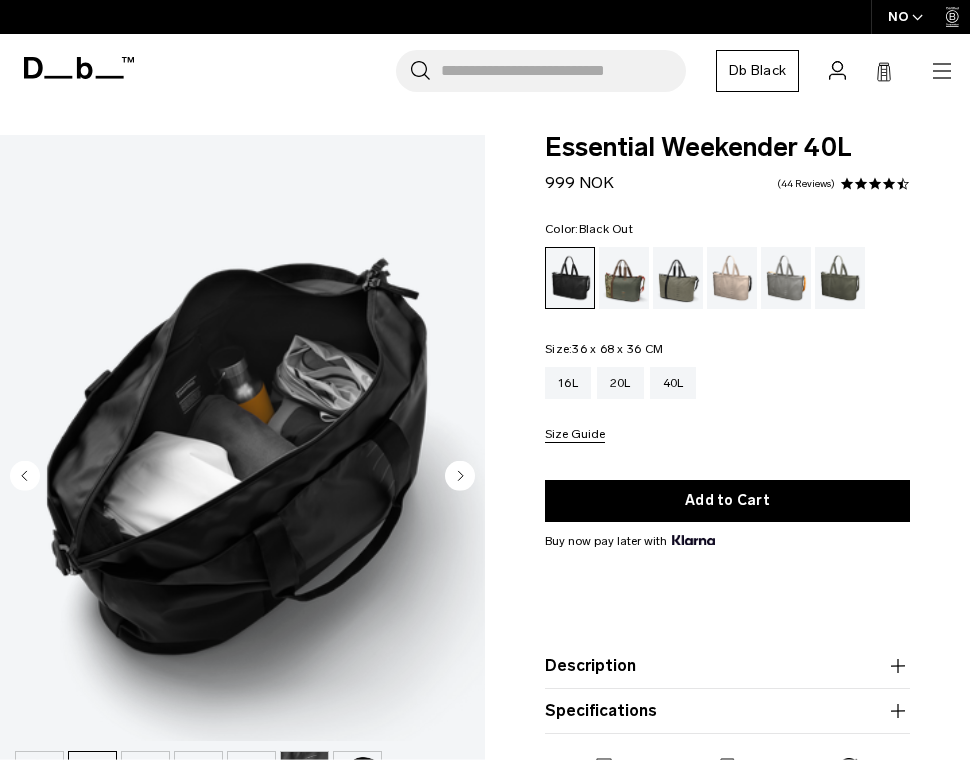 click 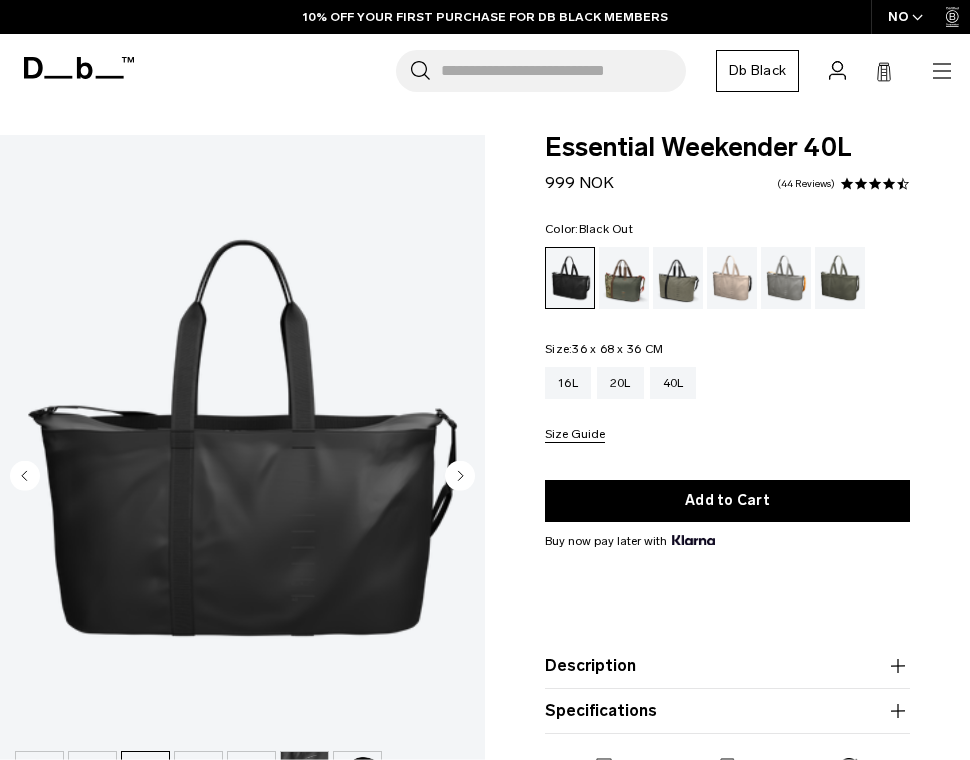 scroll, scrollTop: 0, scrollLeft: 0, axis: both 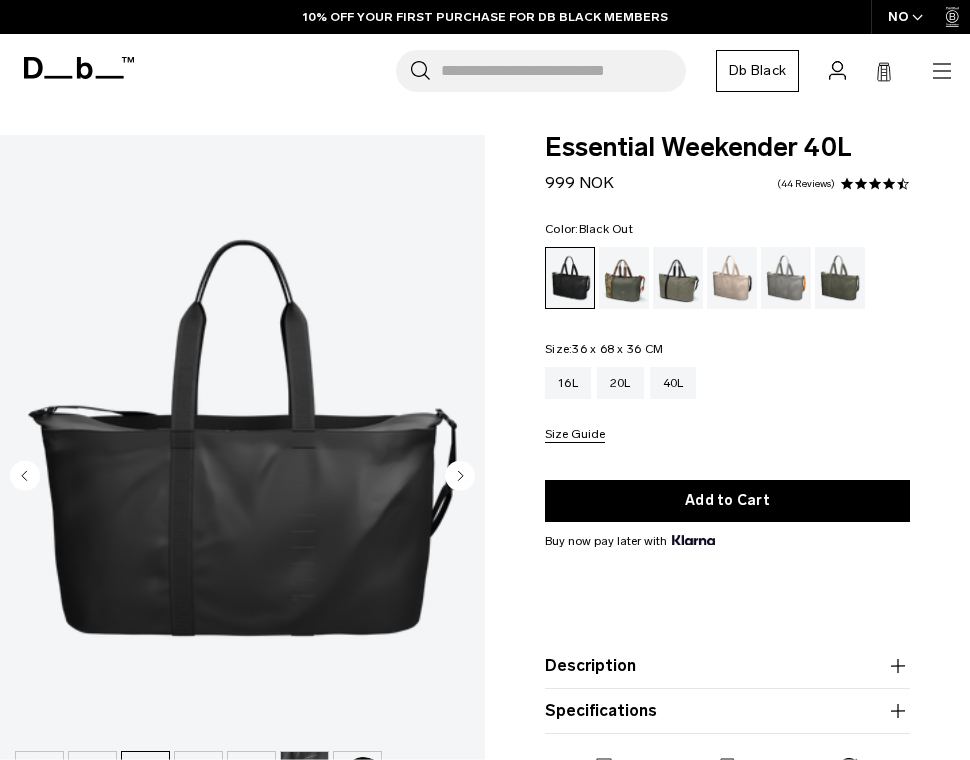 click 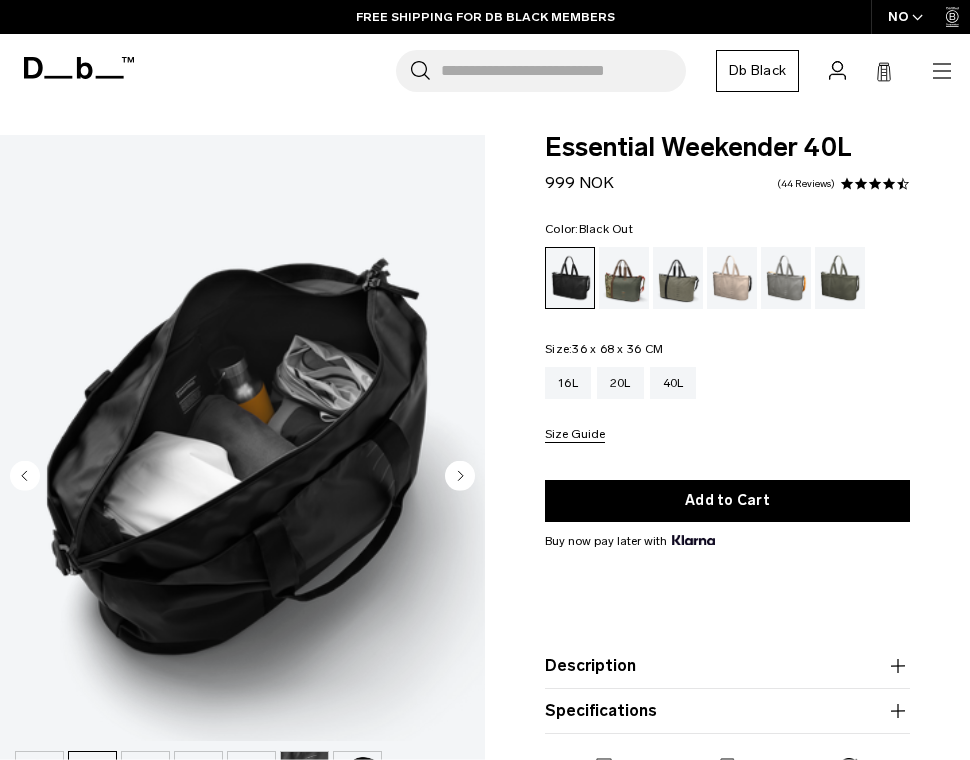 click 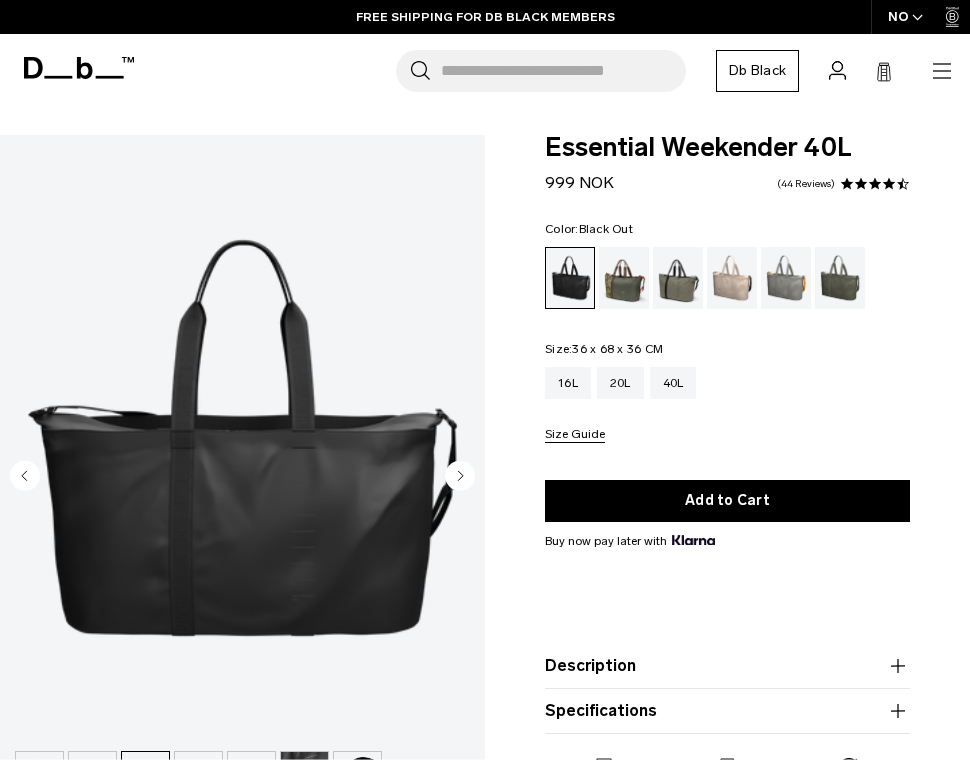 click 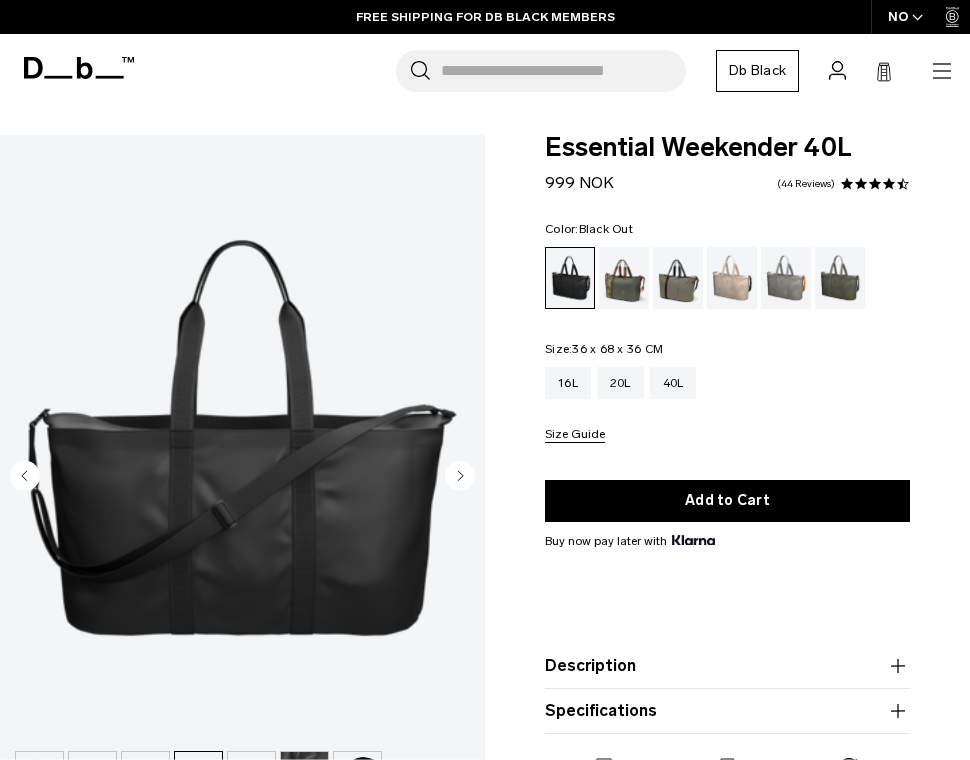 click 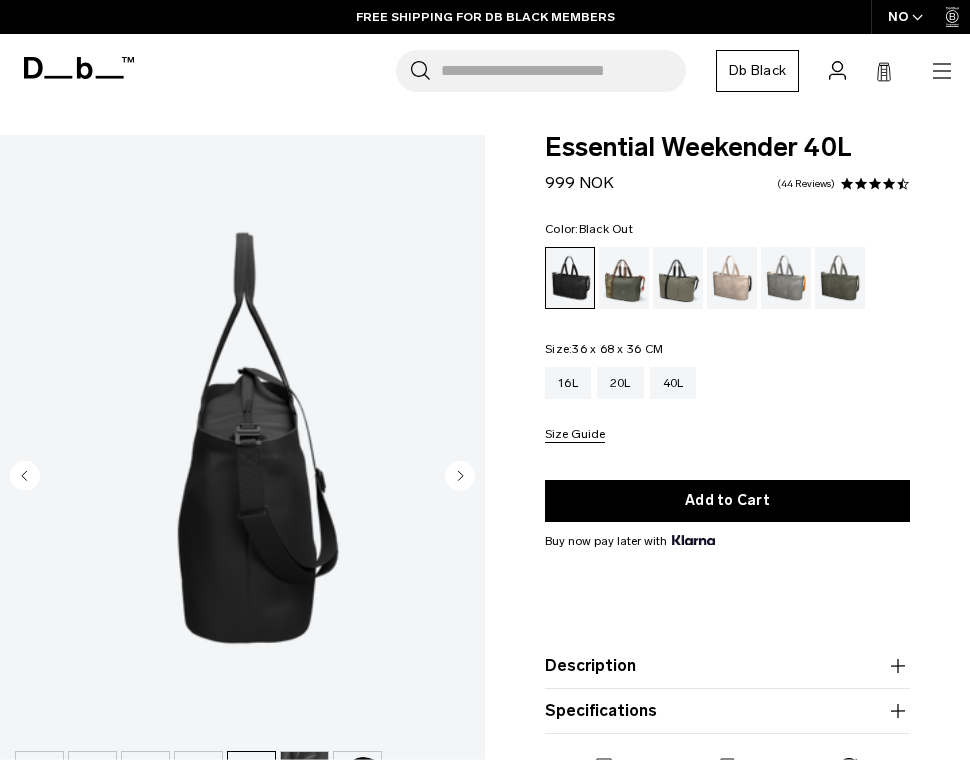 click 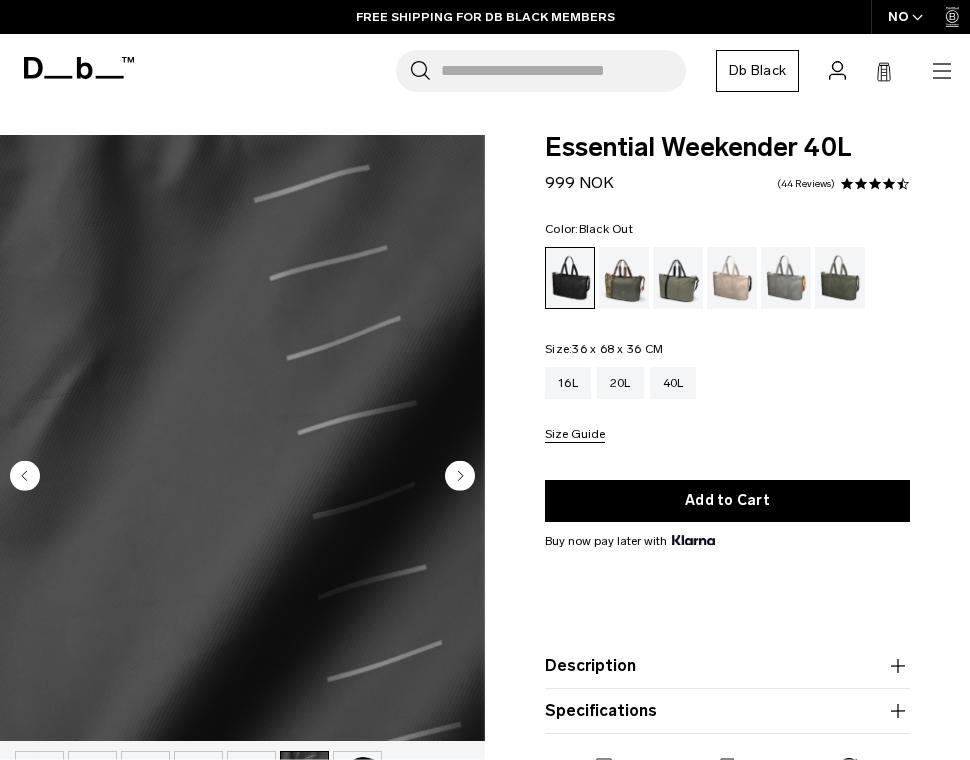 click 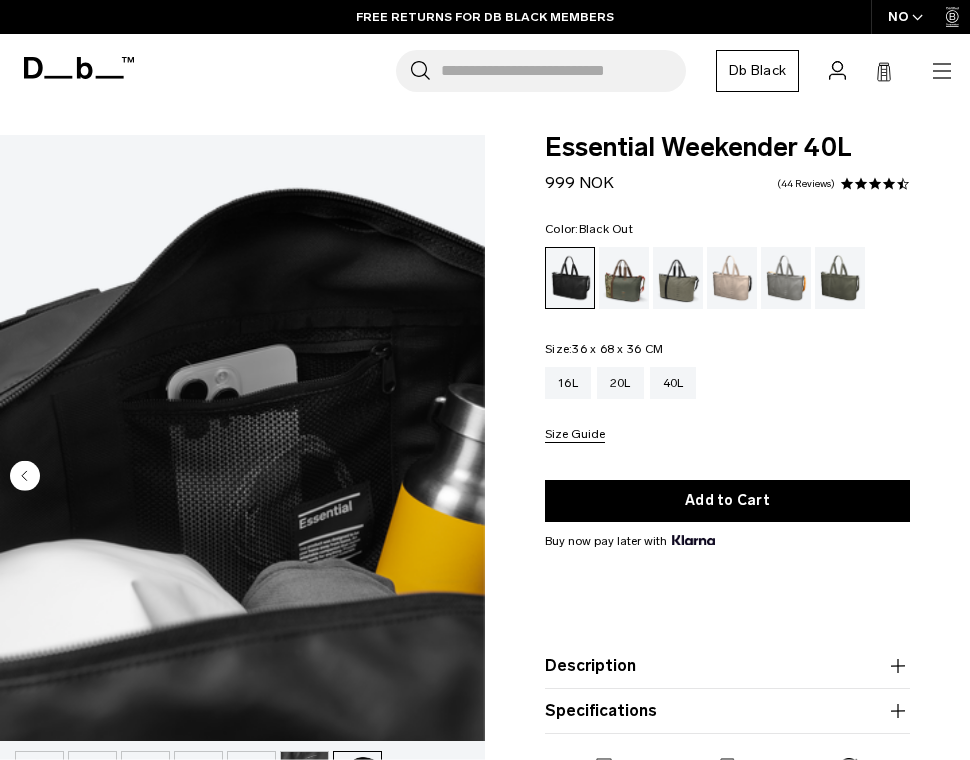 click at bounding box center (242, 438) 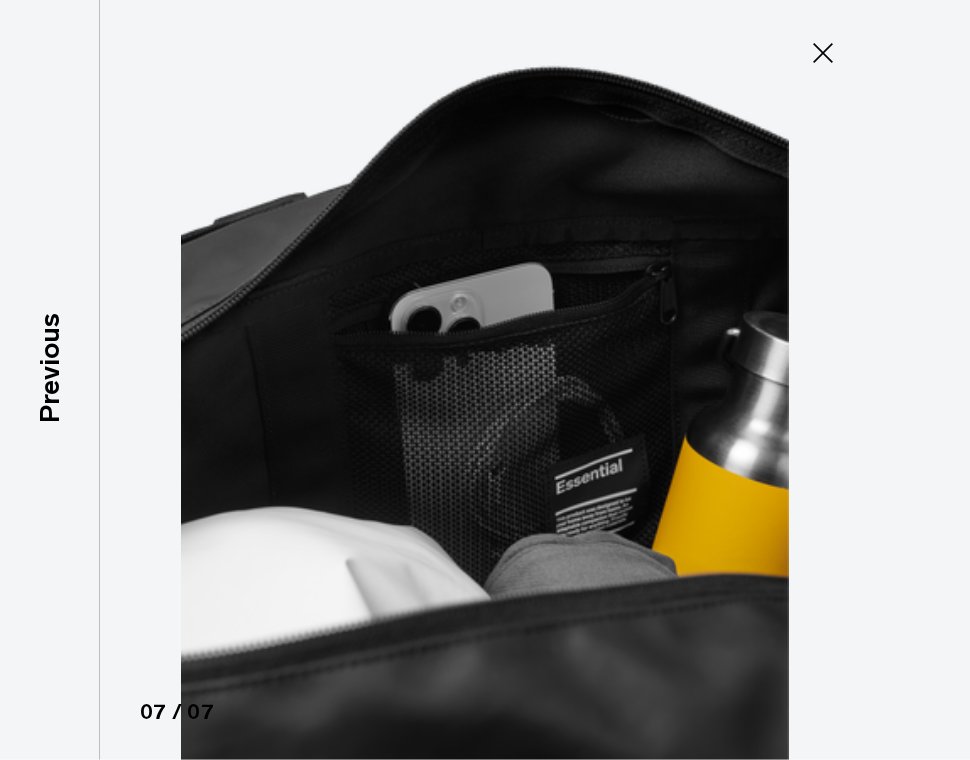 click at bounding box center (485, 380) 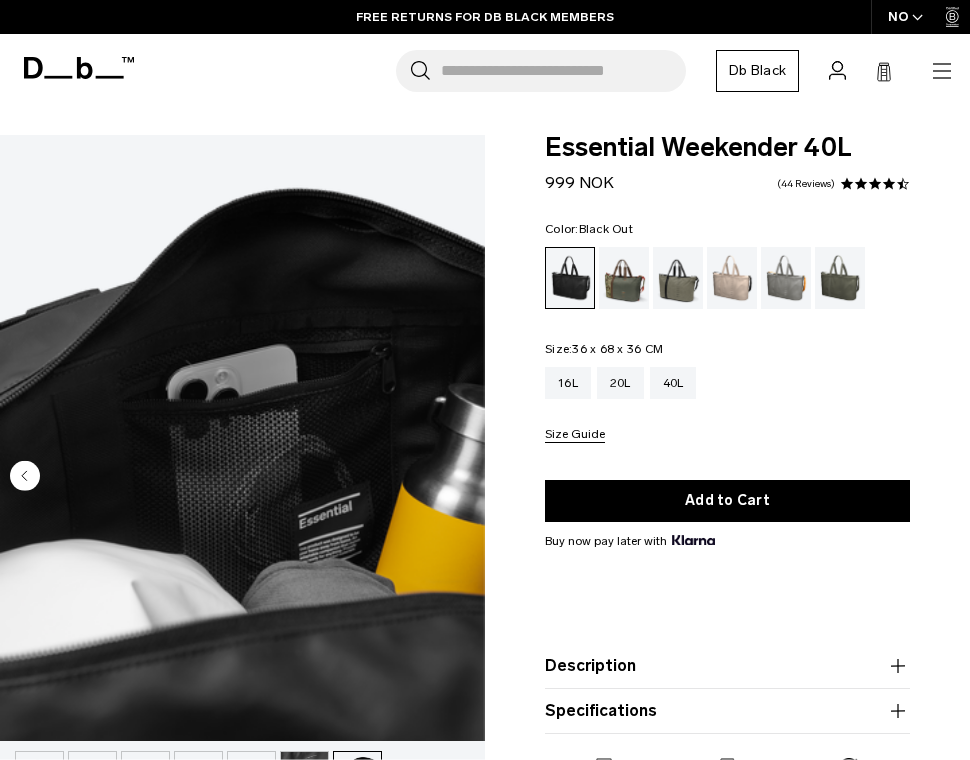 click 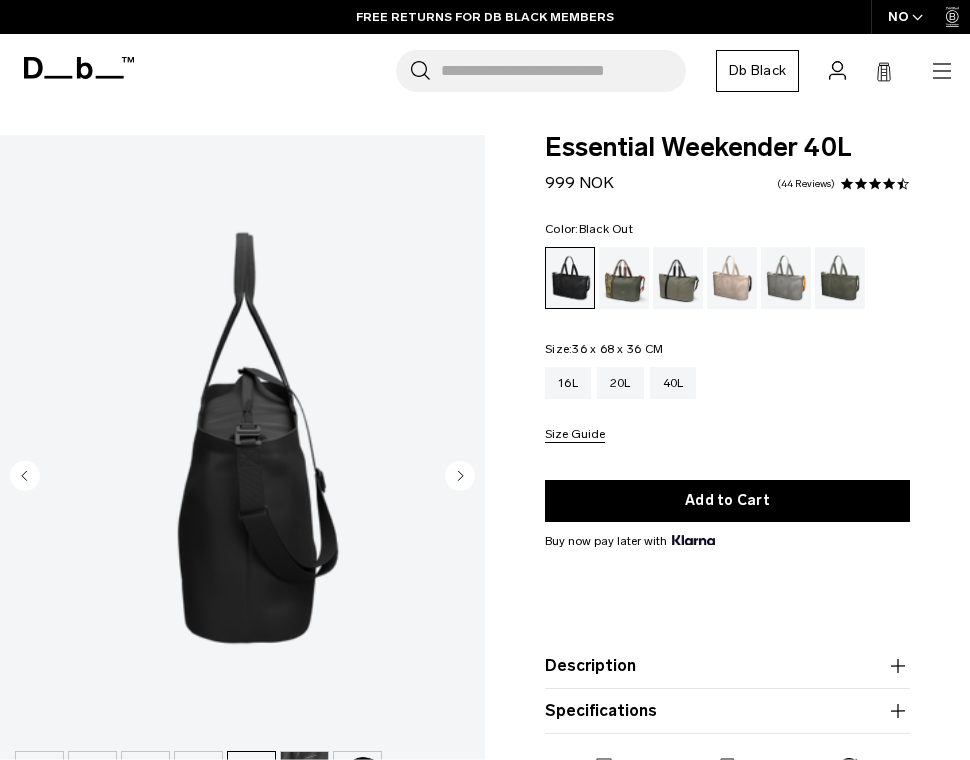 click 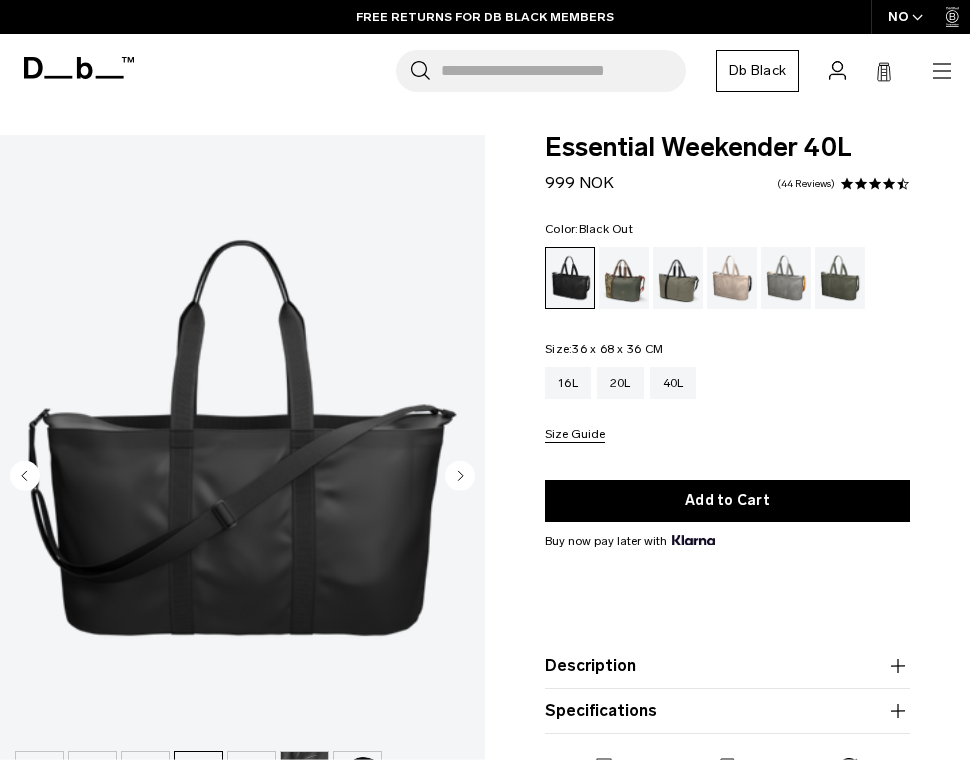 click 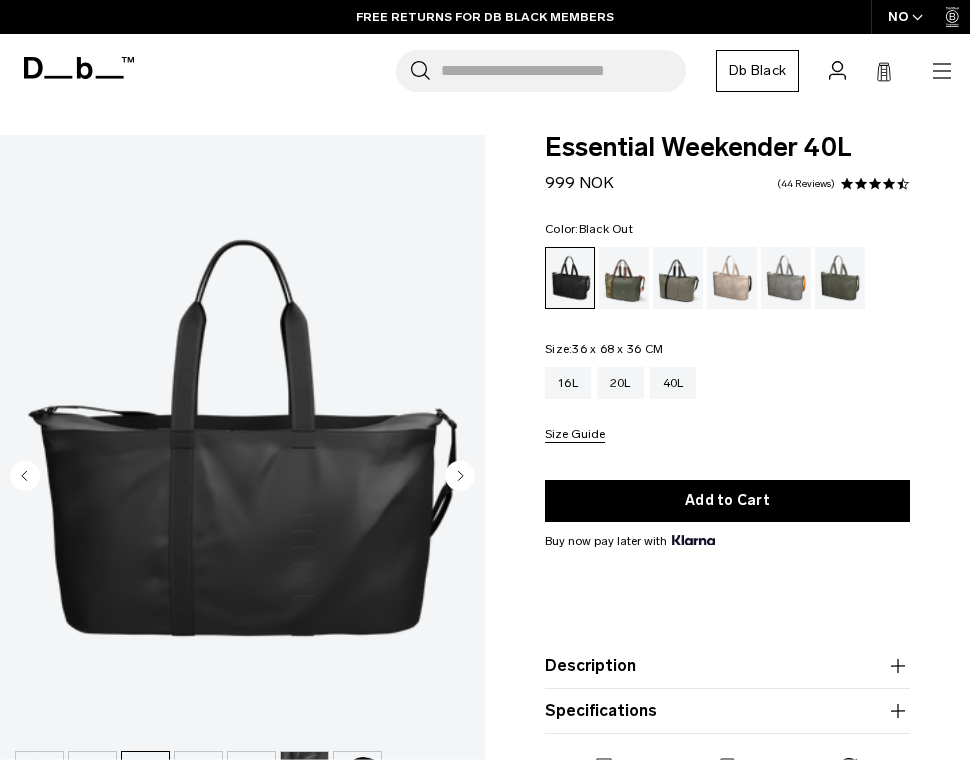 click 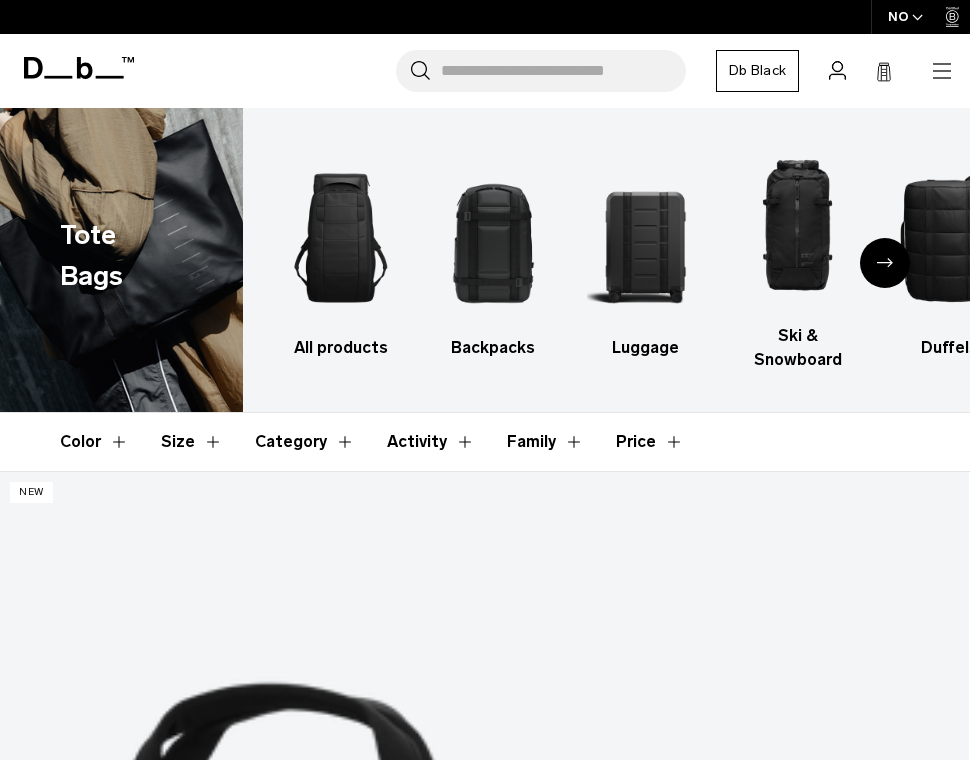 scroll, scrollTop: 1140, scrollLeft: 0, axis: vertical 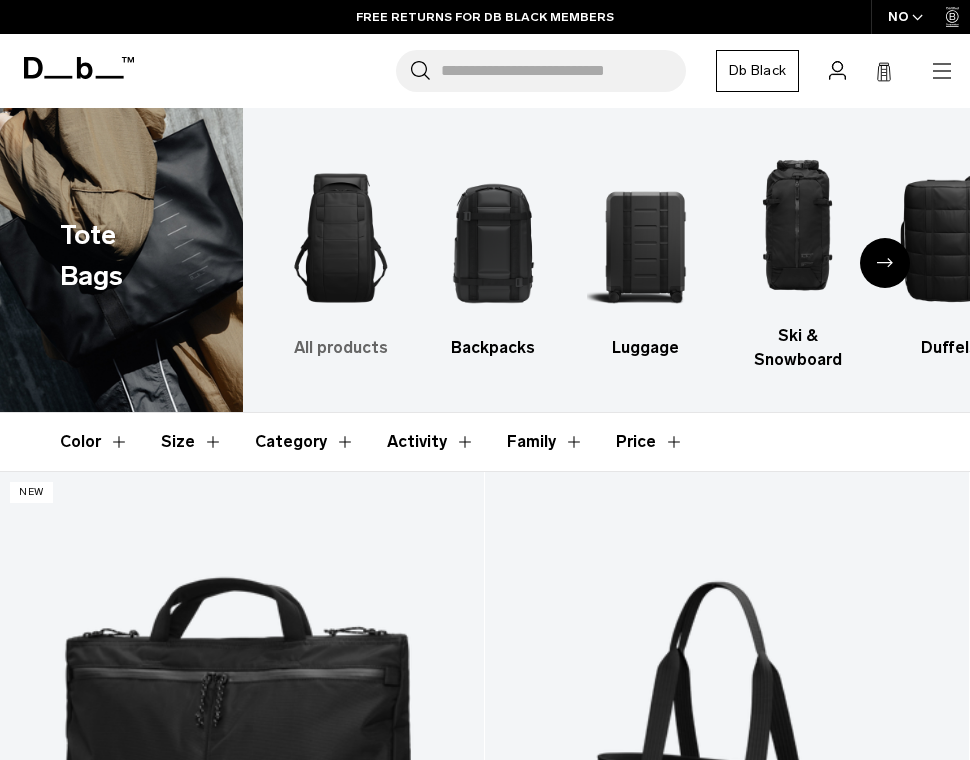 click at bounding box center [341, 238] 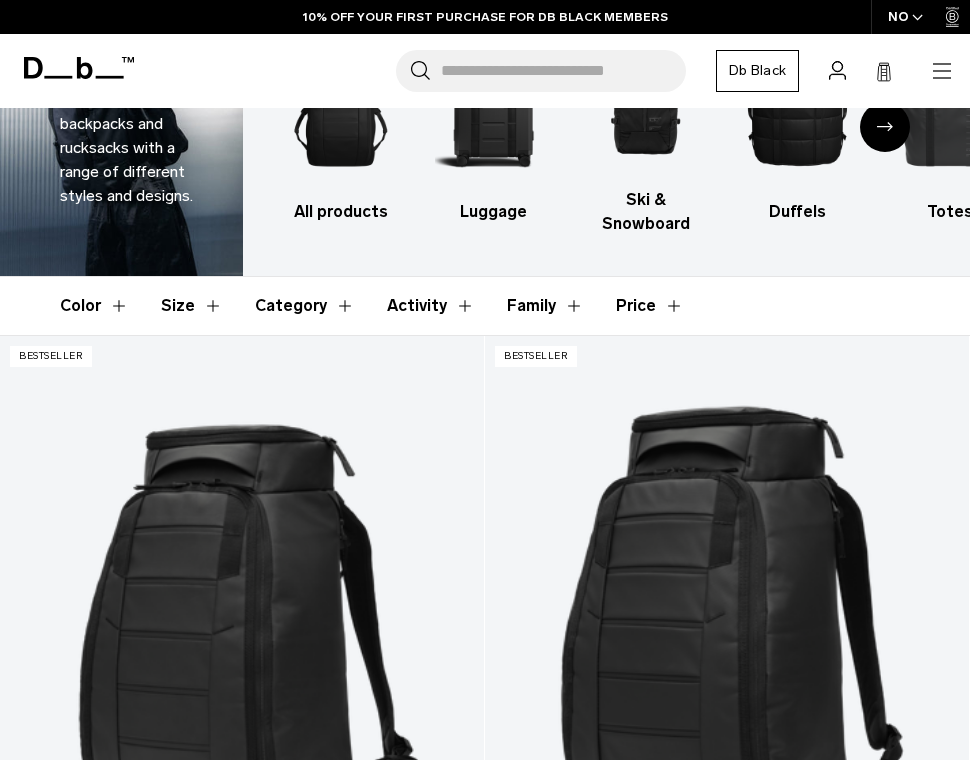 scroll, scrollTop: 136, scrollLeft: 0, axis: vertical 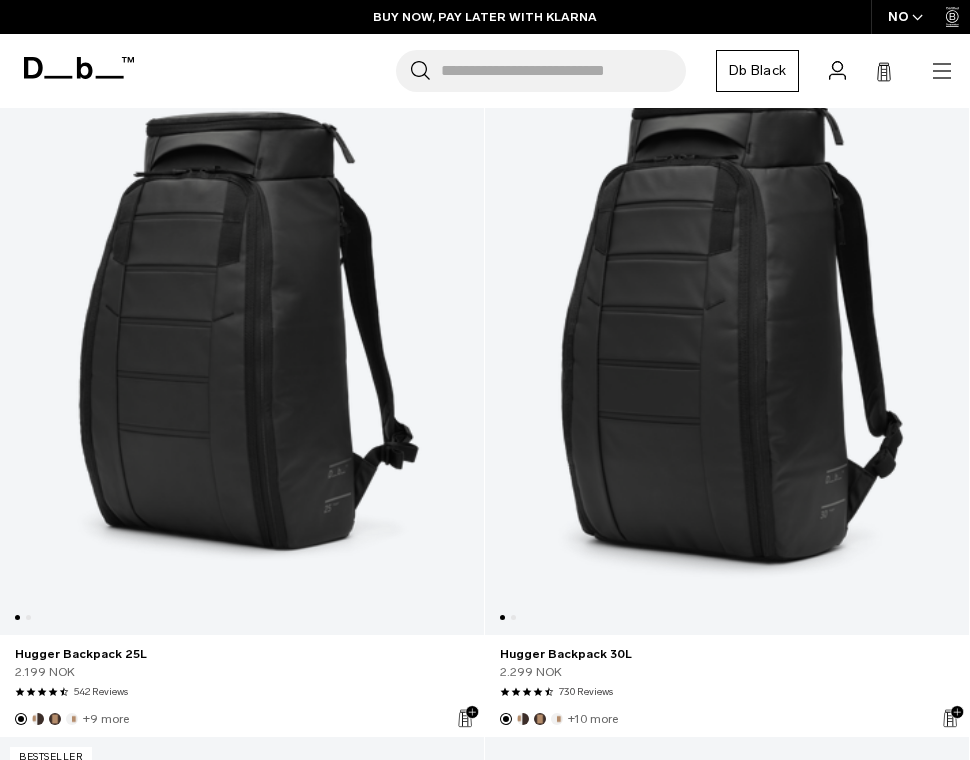 click at bounding box center (727, 329) 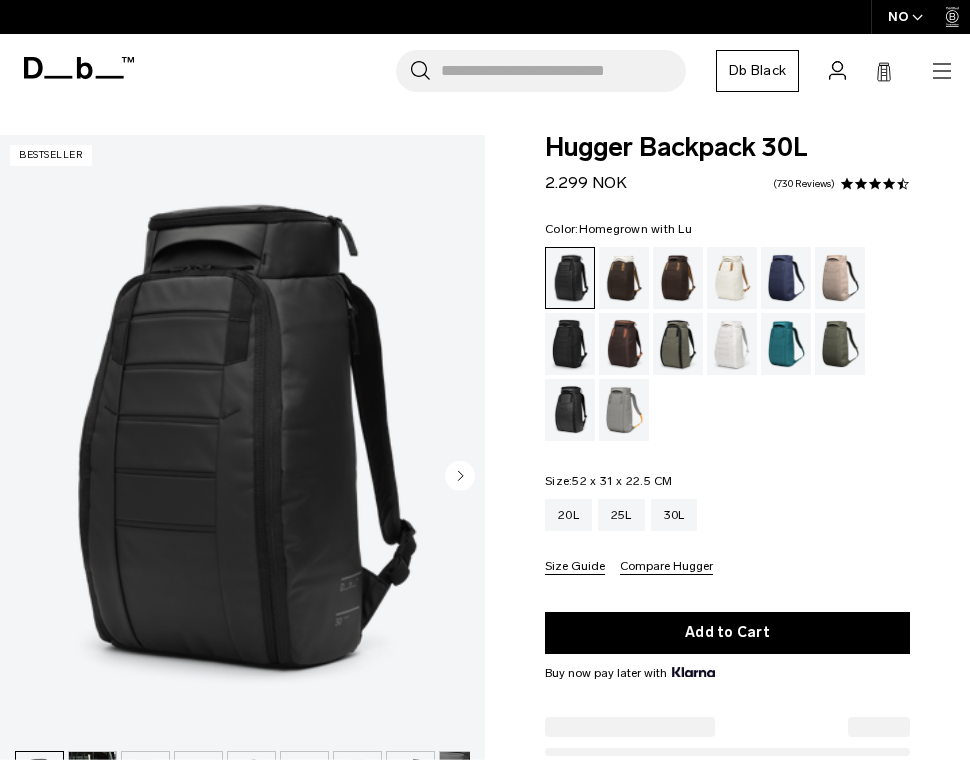 scroll, scrollTop: 0, scrollLeft: 0, axis: both 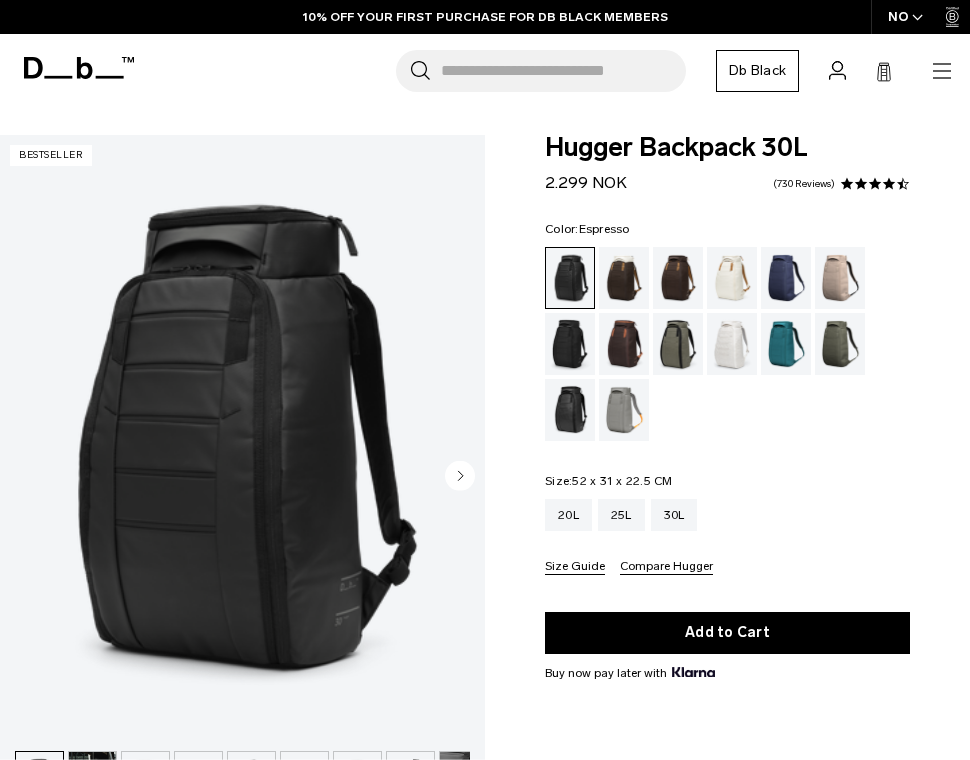 click at bounding box center [678, 278] 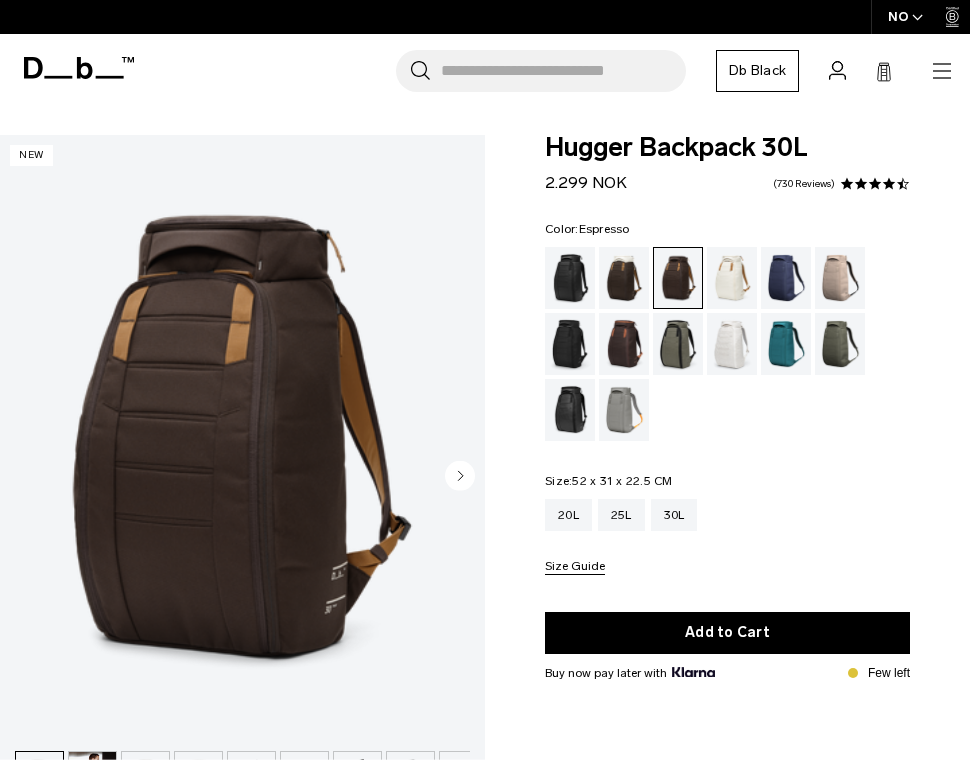 scroll, scrollTop: 0, scrollLeft: 0, axis: both 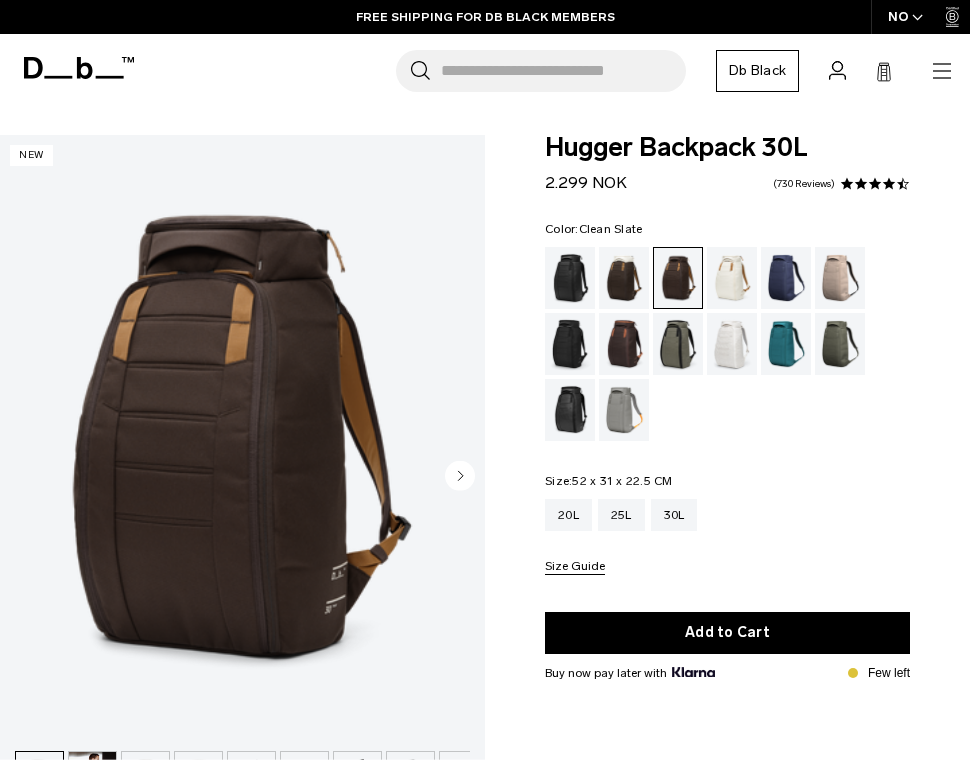 click at bounding box center (732, 344) 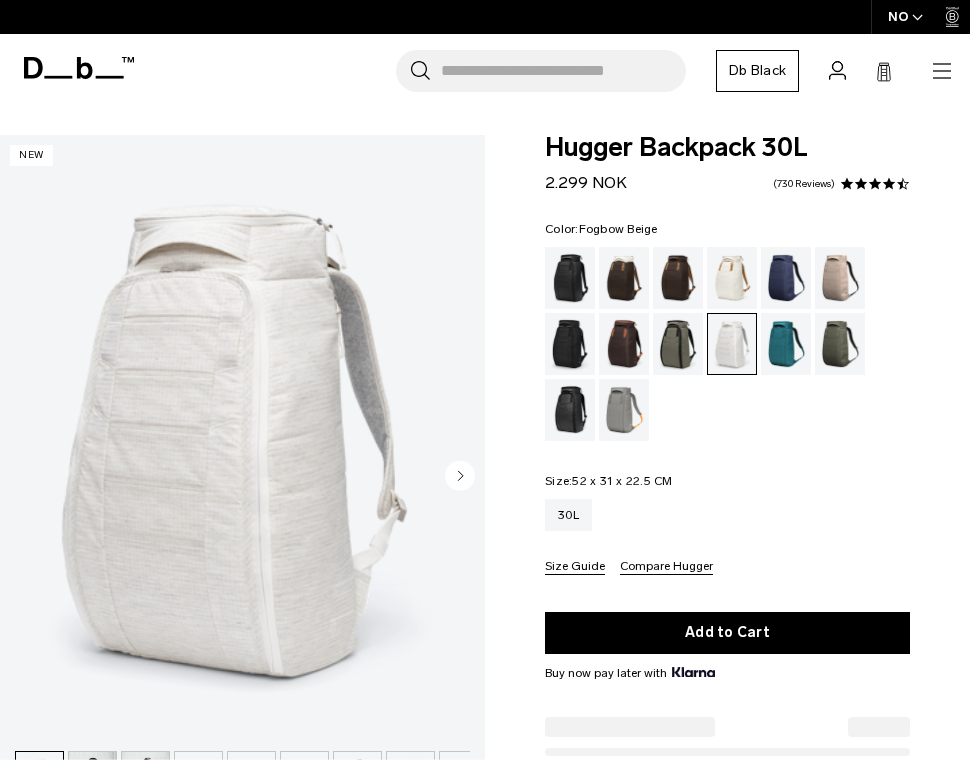 scroll, scrollTop: 0, scrollLeft: 0, axis: both 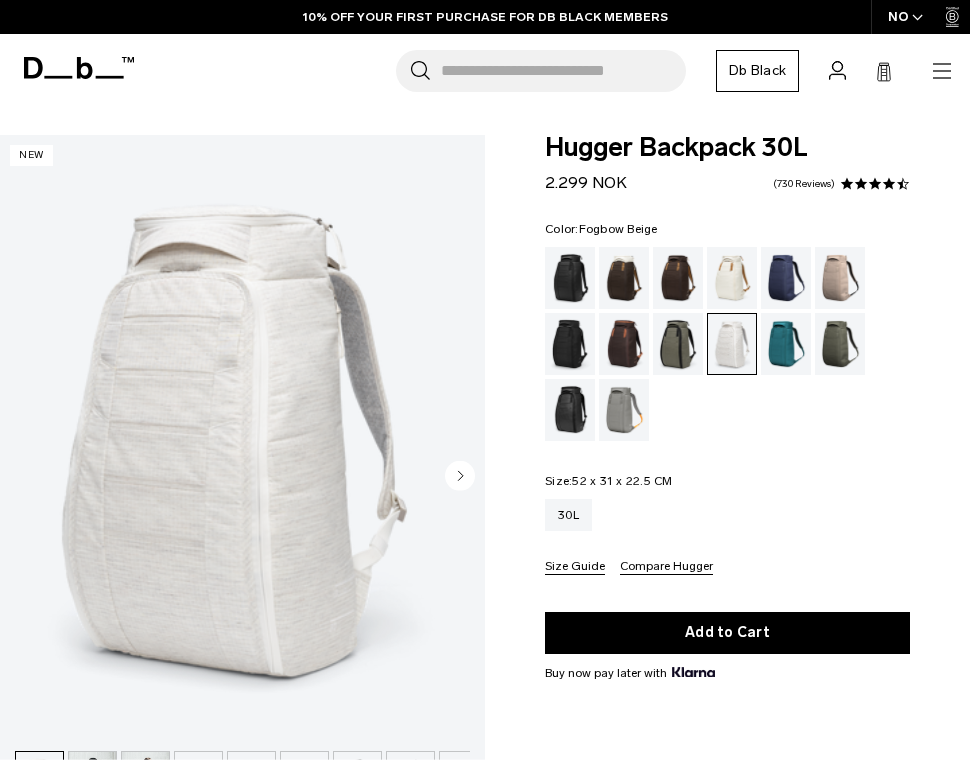 click at bounding box center [840, 278] 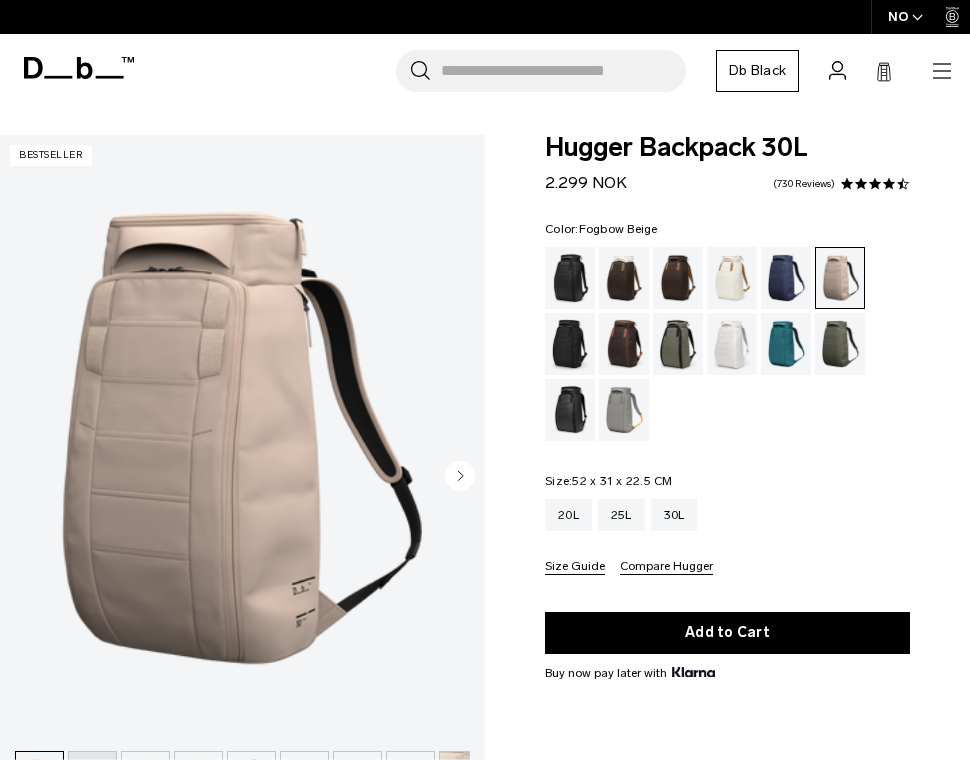 scroll, scrollTop: 0, scrollLeft: 0, axis: both 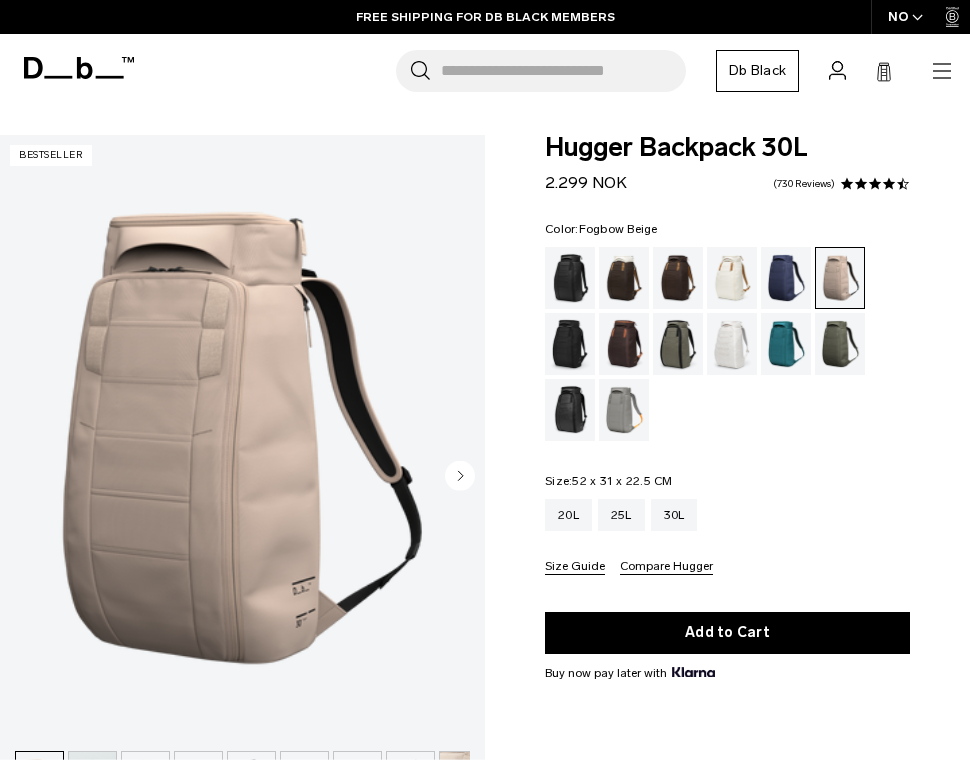 click 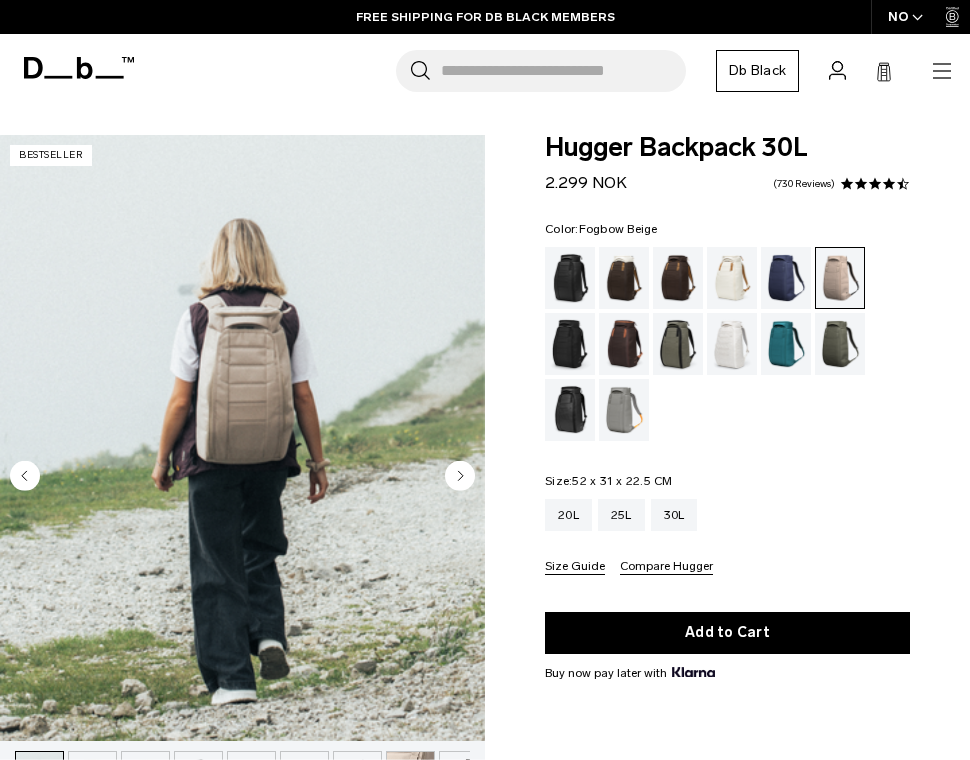 click 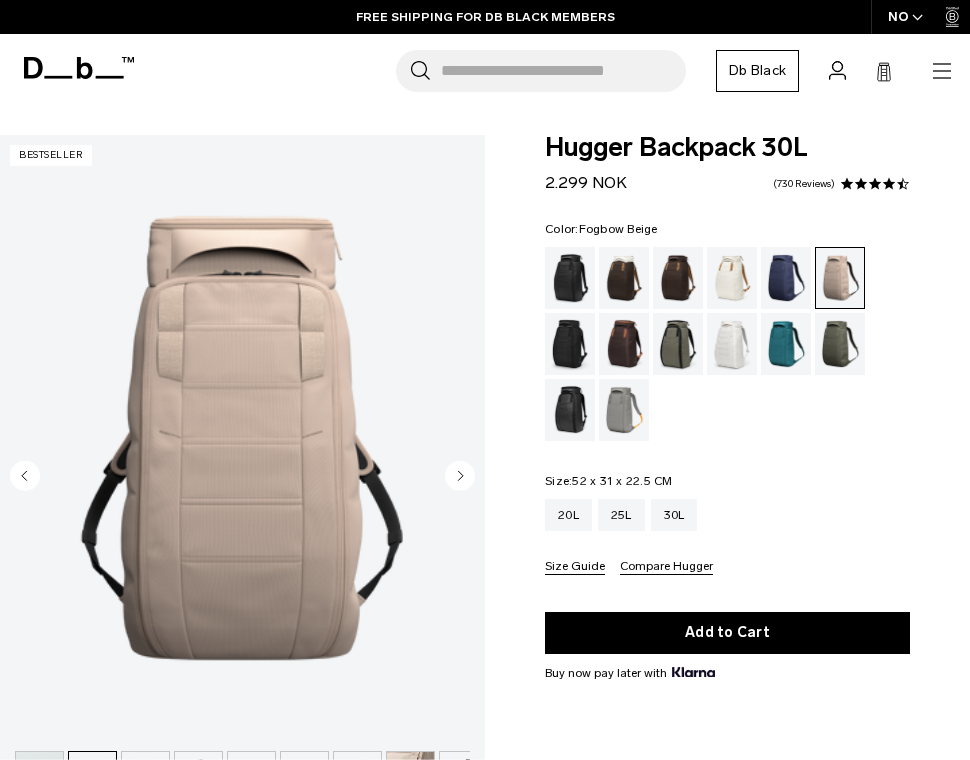scroll, scrollTop: 0, scrollLeft: 71, axis: horizontal 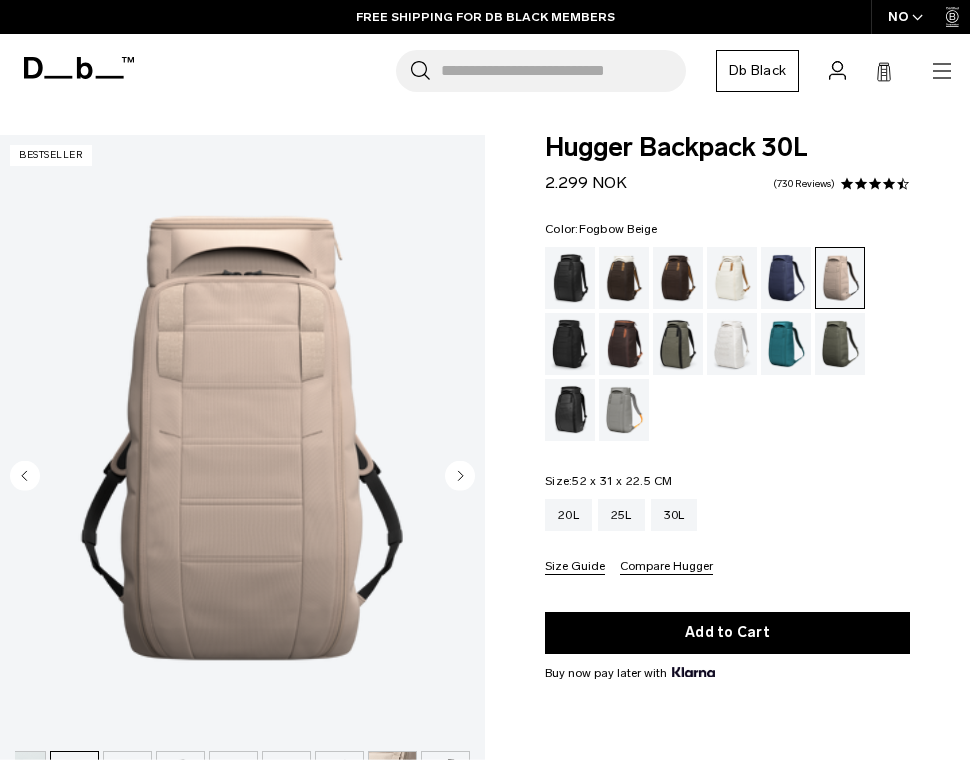 click 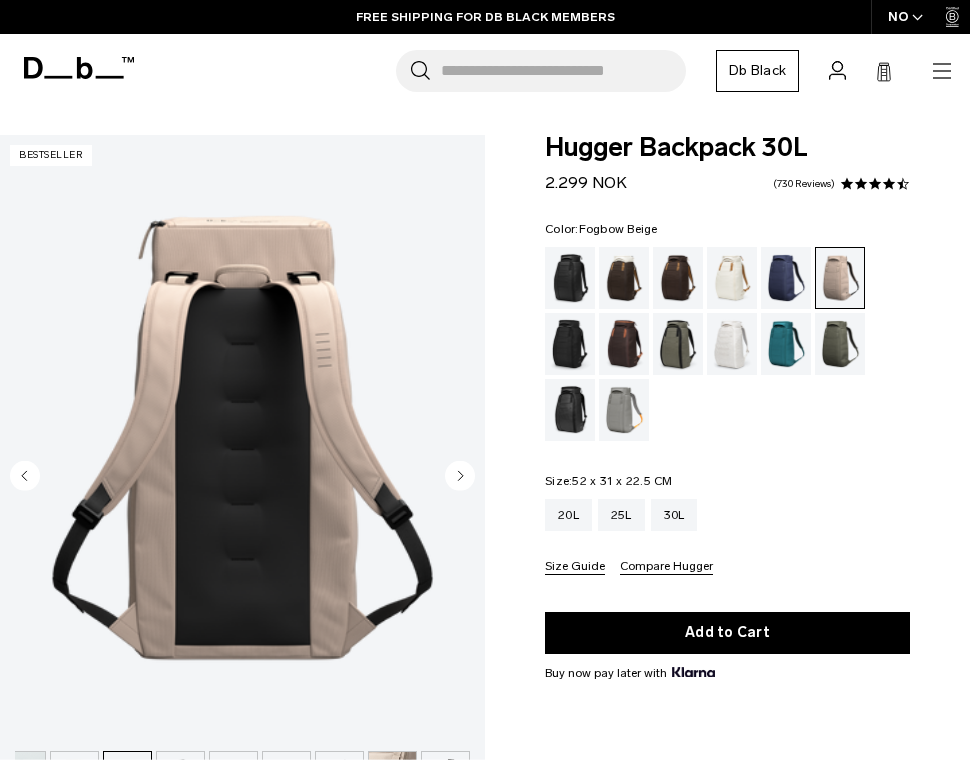 click 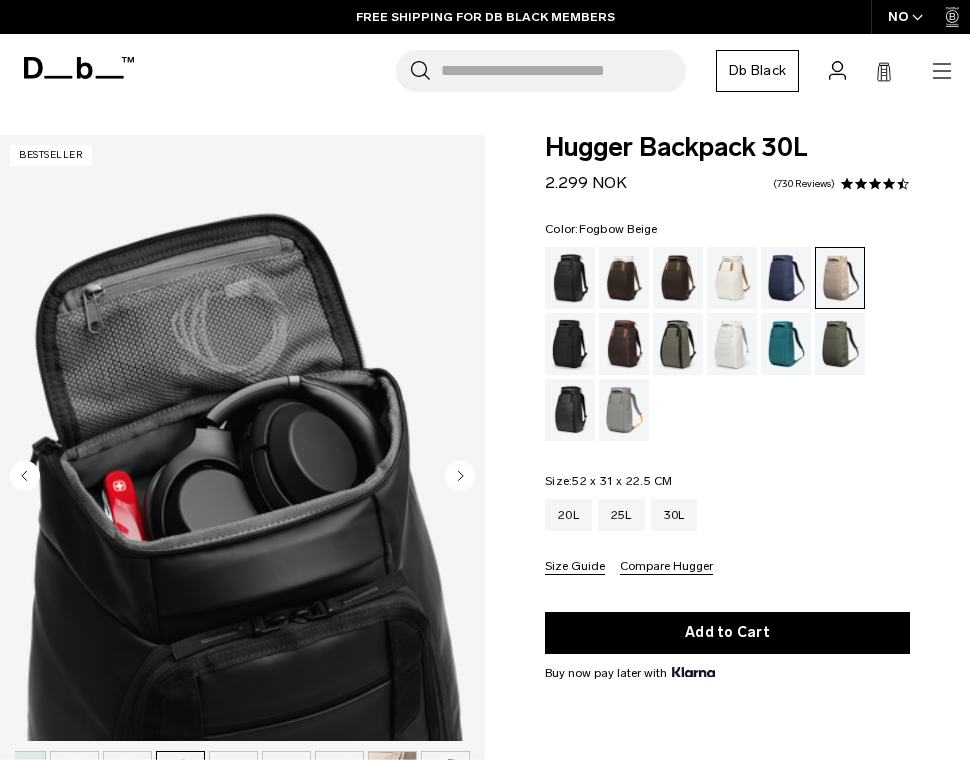 click 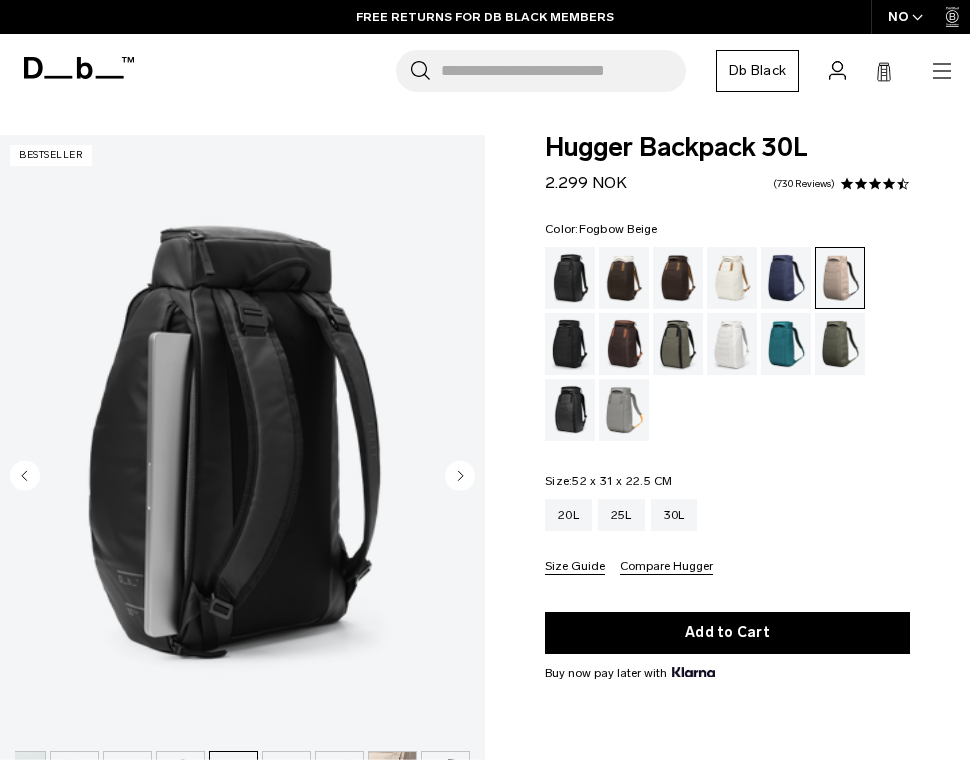 click 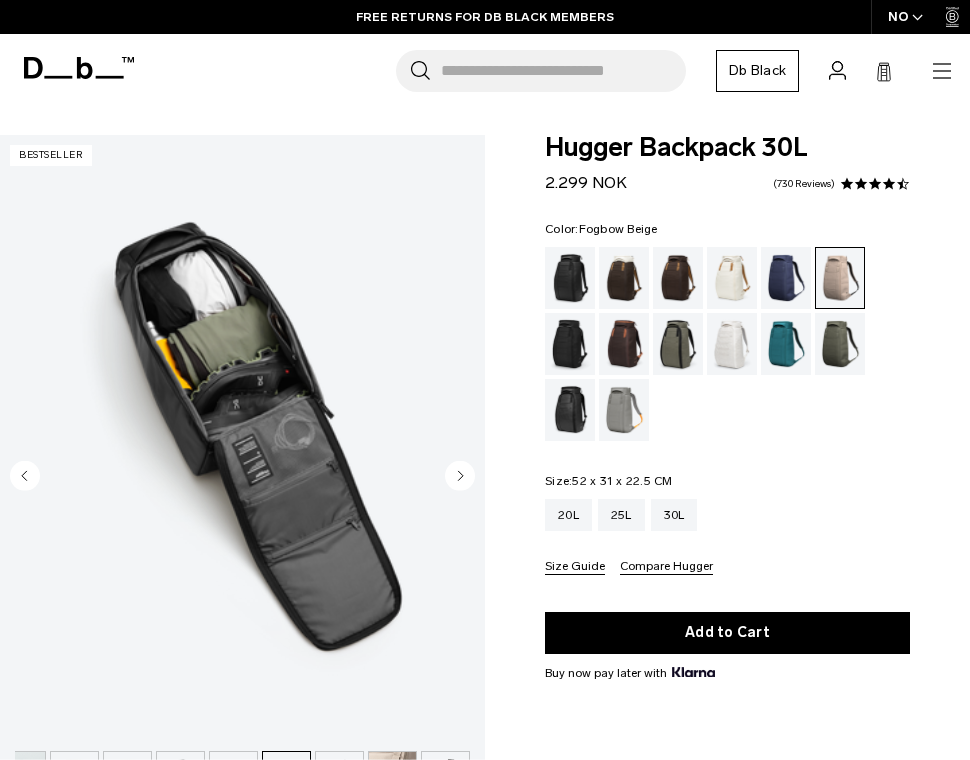 click 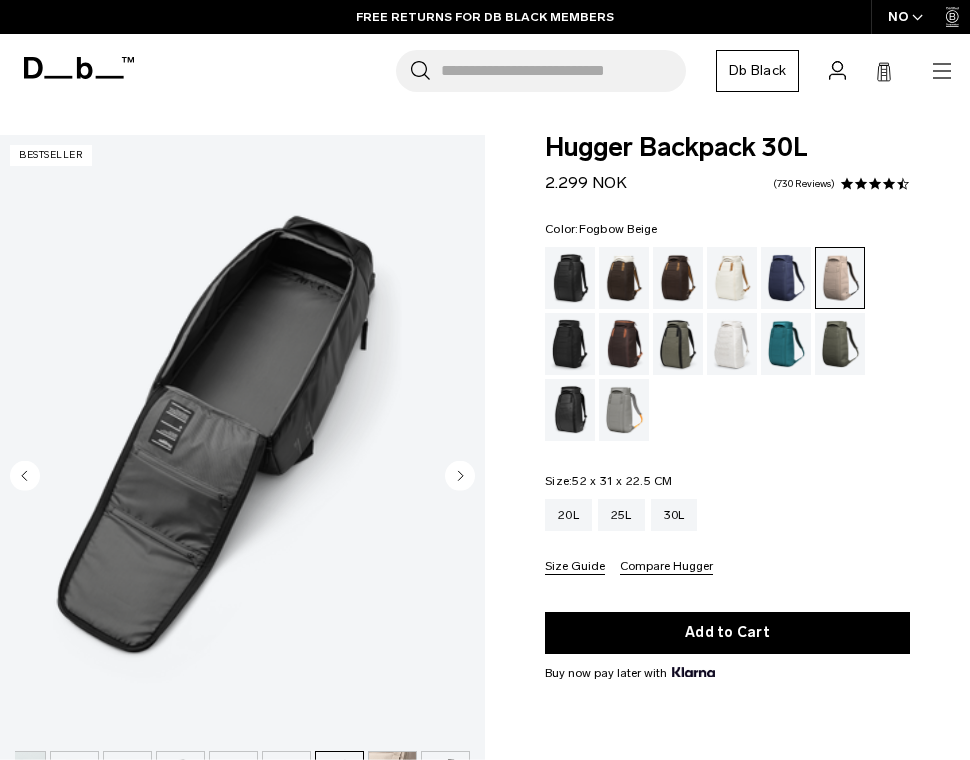 click on "Hugger Backpack 30L
2.299 NOK
4.6 star rating      730 Reviews
Color:
Fogbow Beige
Out of stock
Size:
52 x 31 x 22.5 CM
Out of stock
20L" at bounding box center (727, 555) 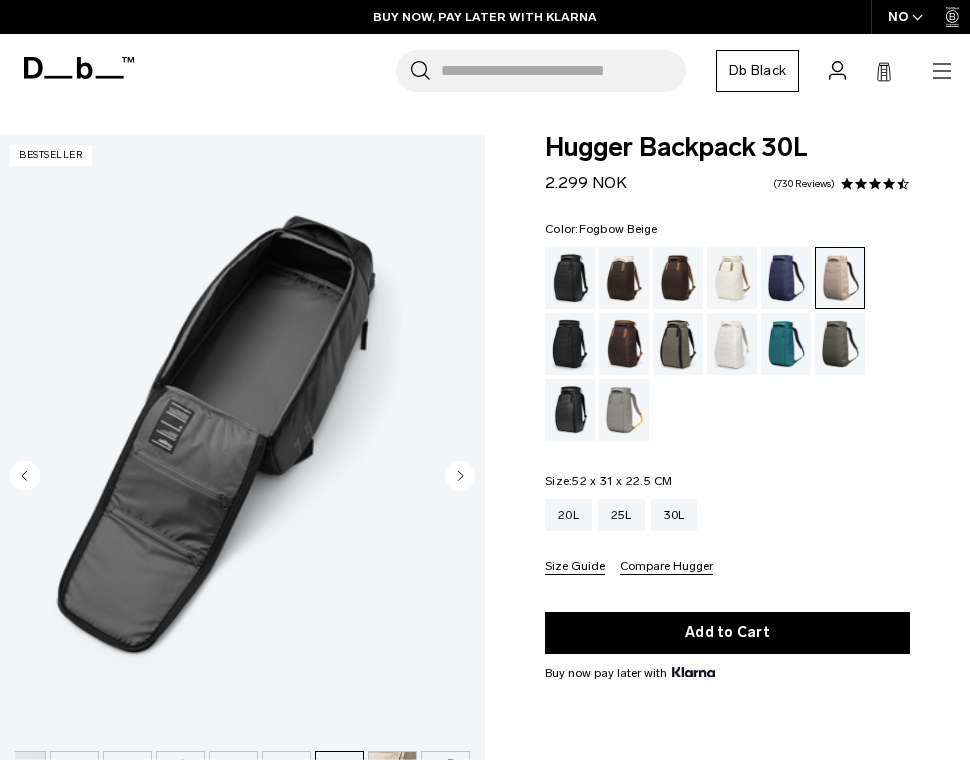 click 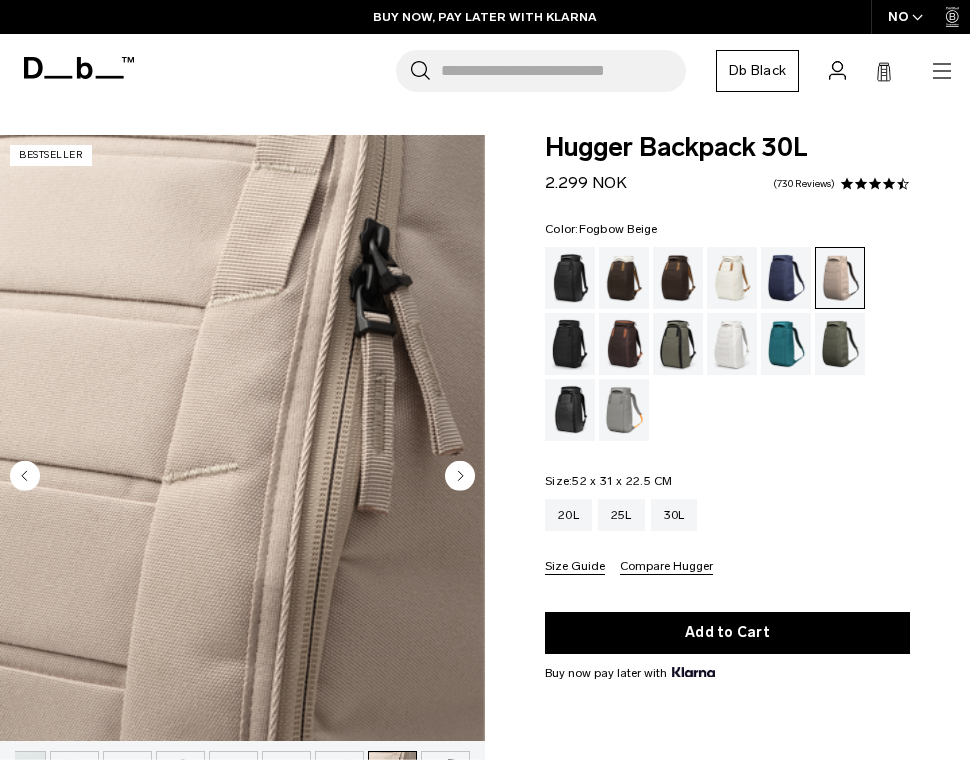 click 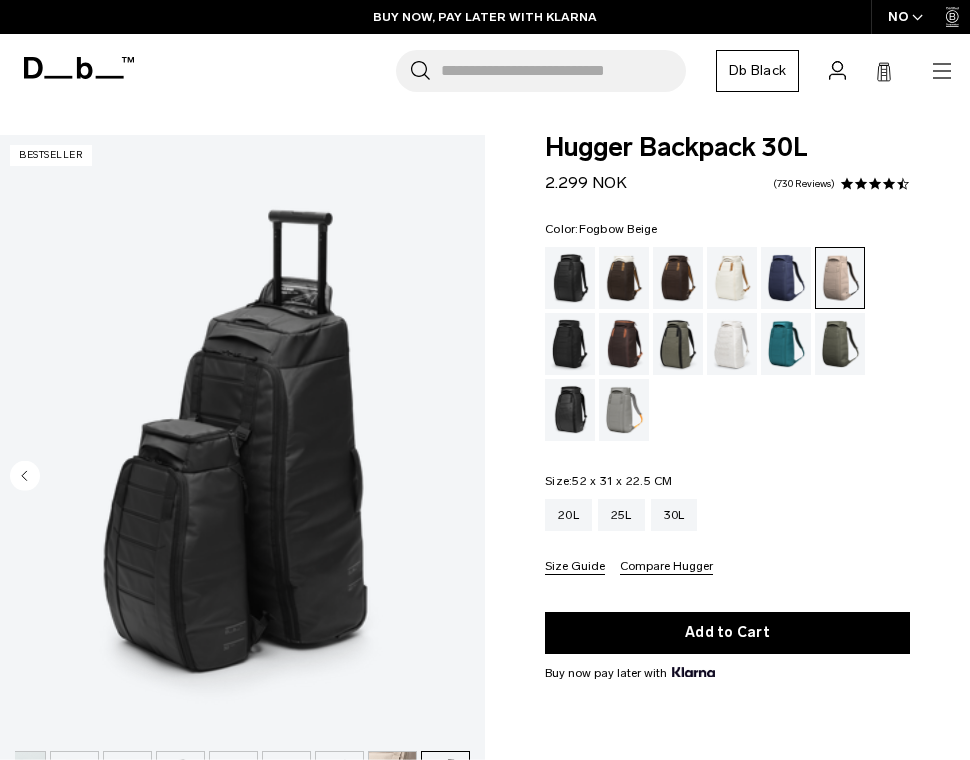 click at bounding box center (242, 438) 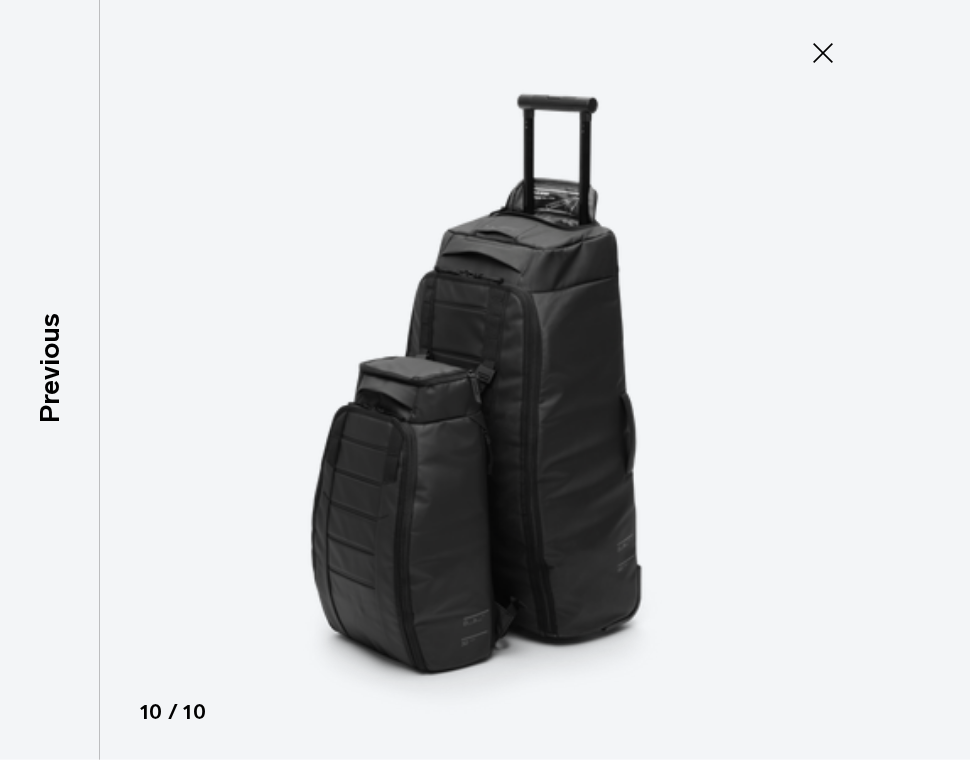 click 